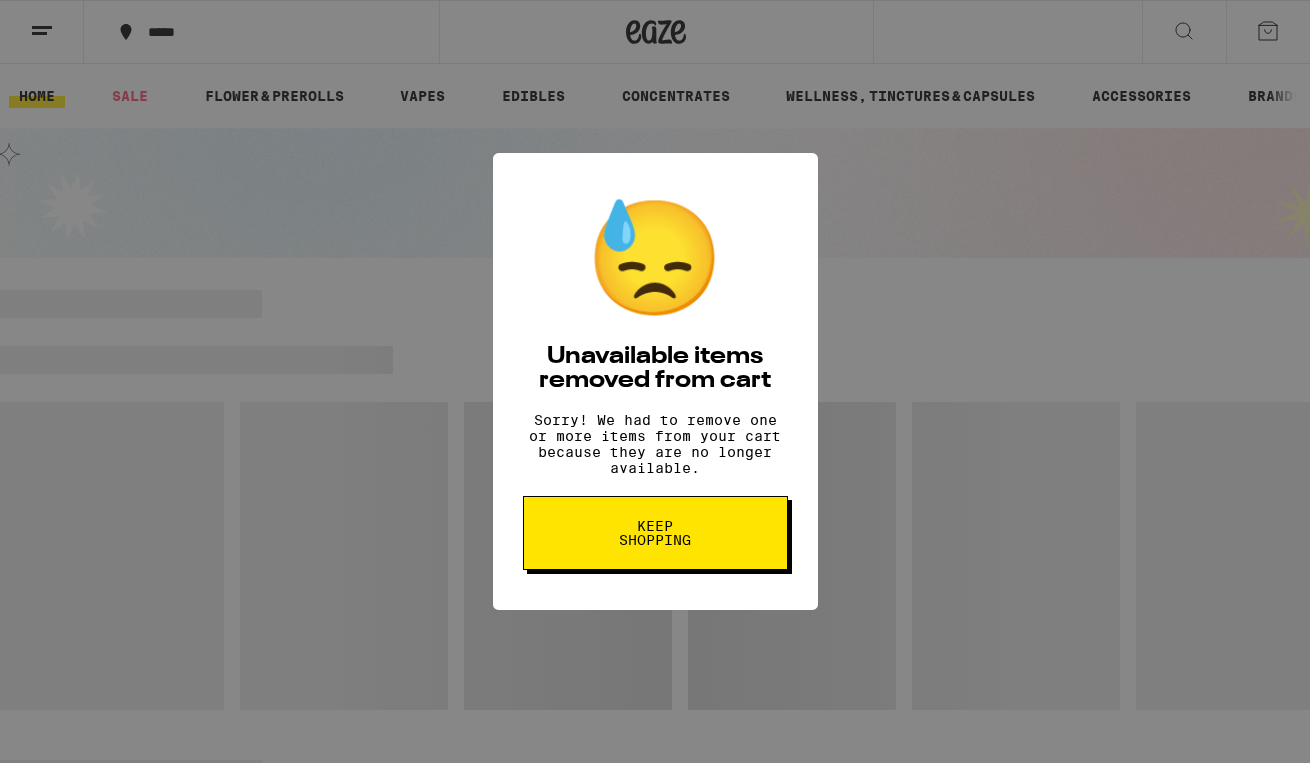 scroll, scrollTop: 0, scrollLeft: 0, axis: both 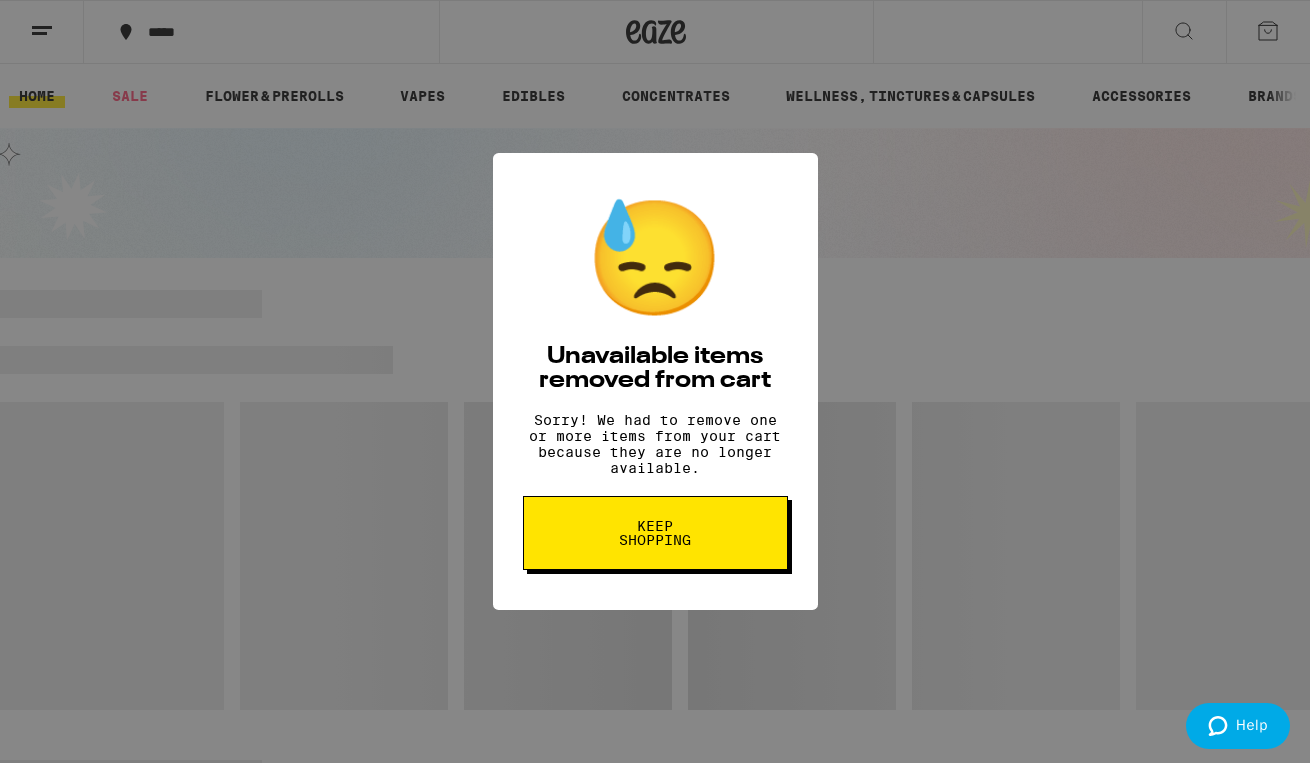 click on "Keep Shopping" at bounding box center [655, 533] 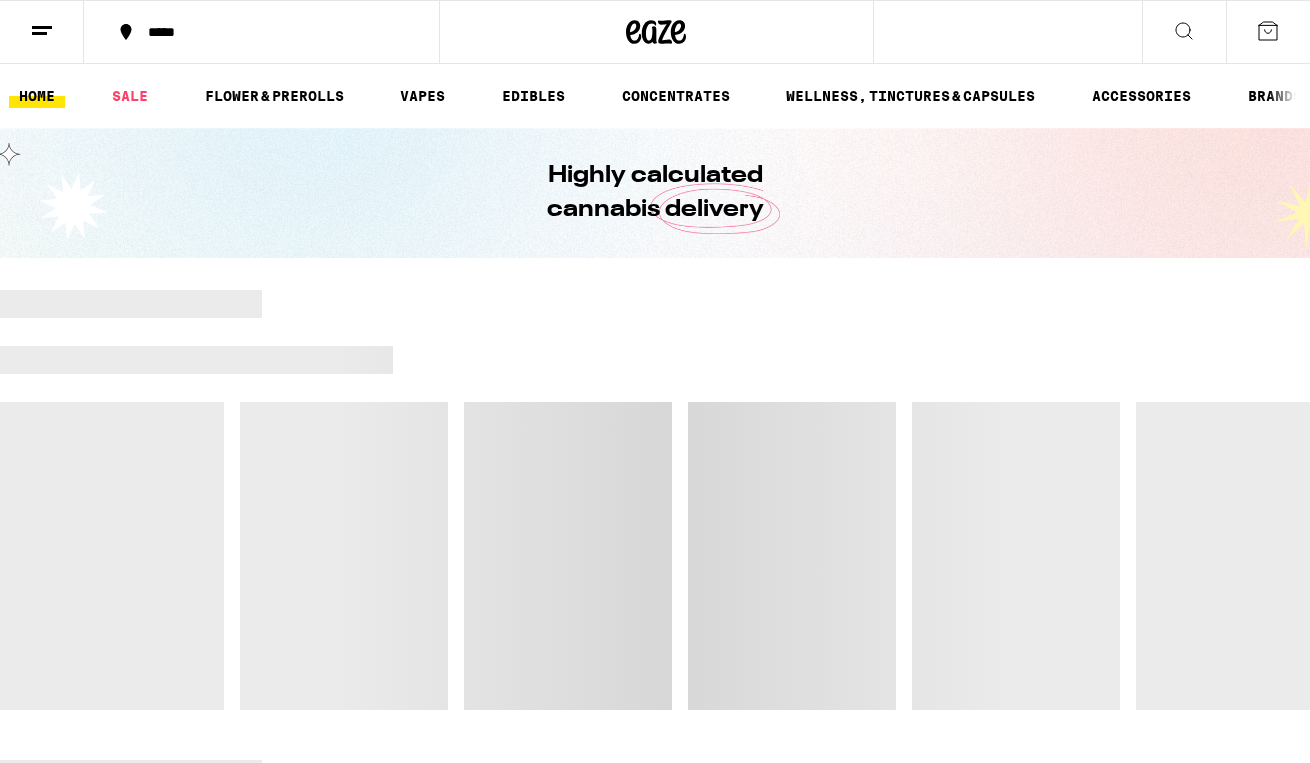 scroll, scrollTop: 0, scrollLeft: 0, axis: both 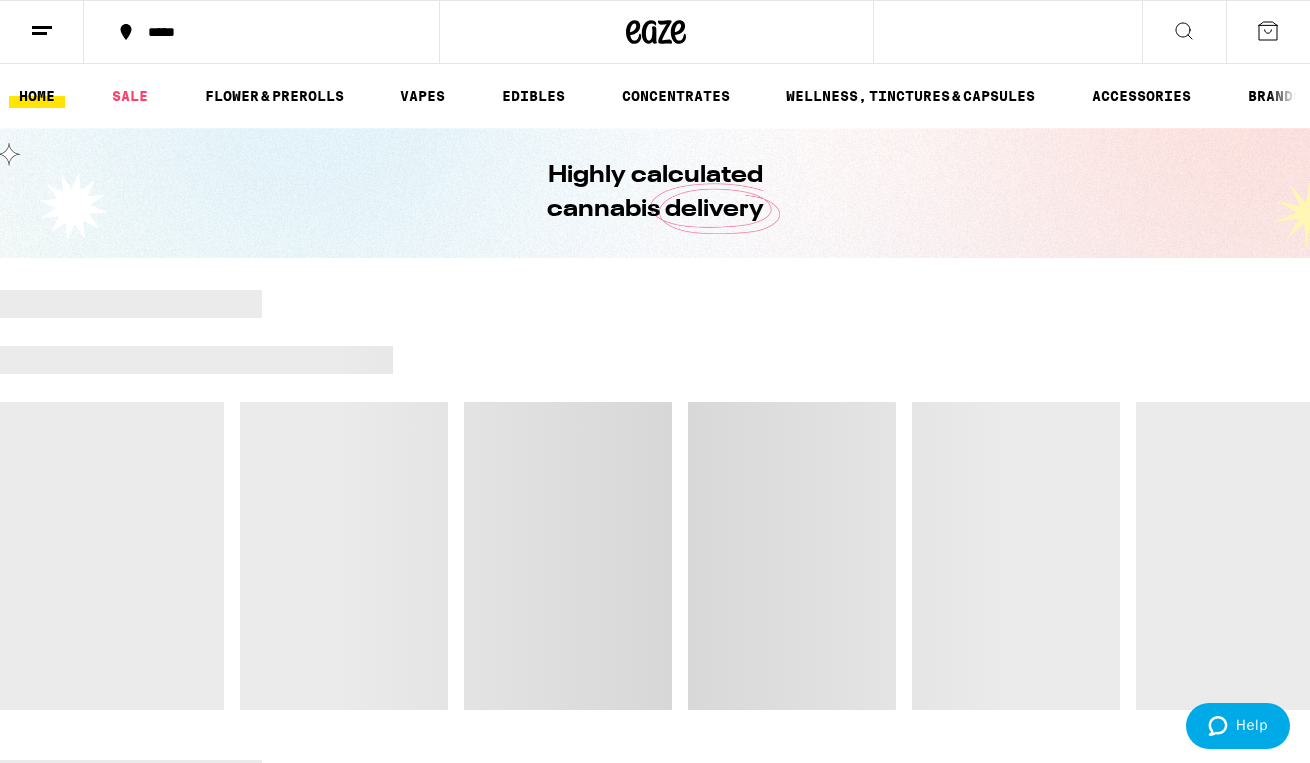 click at bounding box center [42, 32] 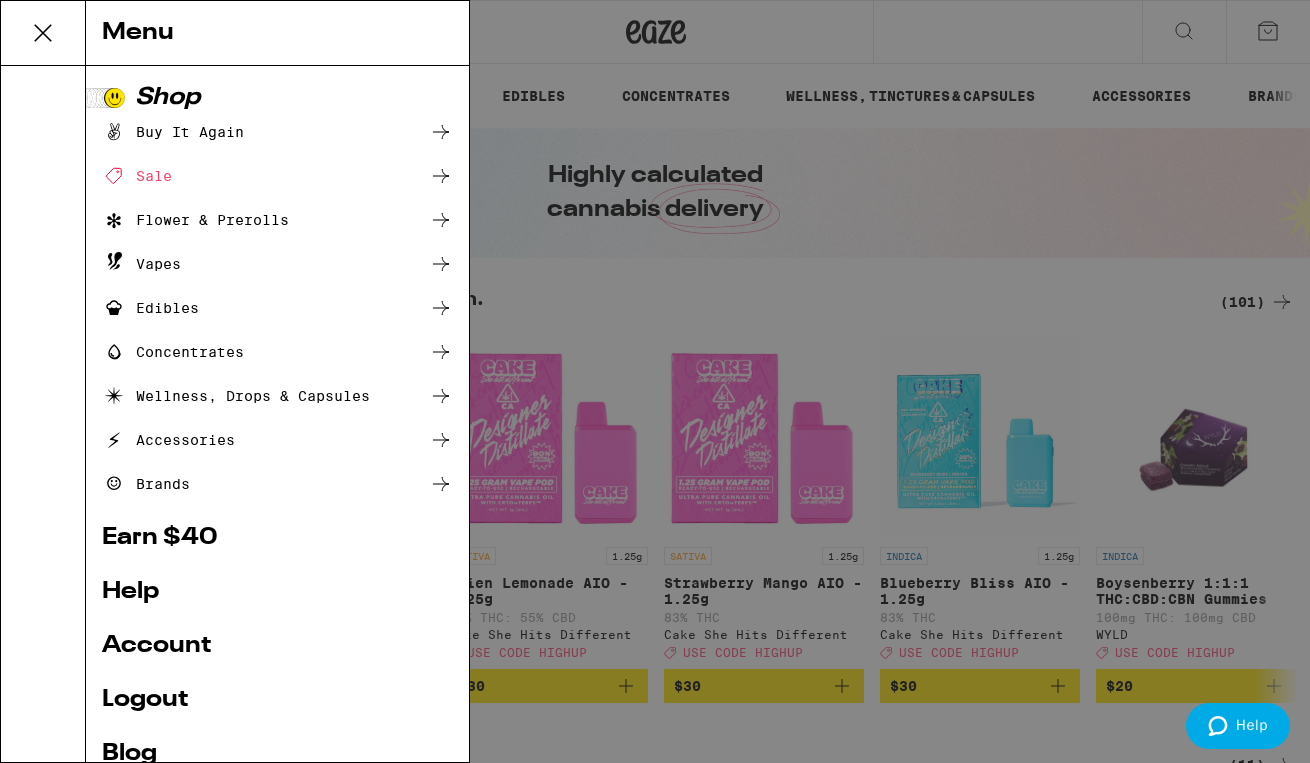 scroll, scrollTop: 0, scrollLeft: 0, axis: both 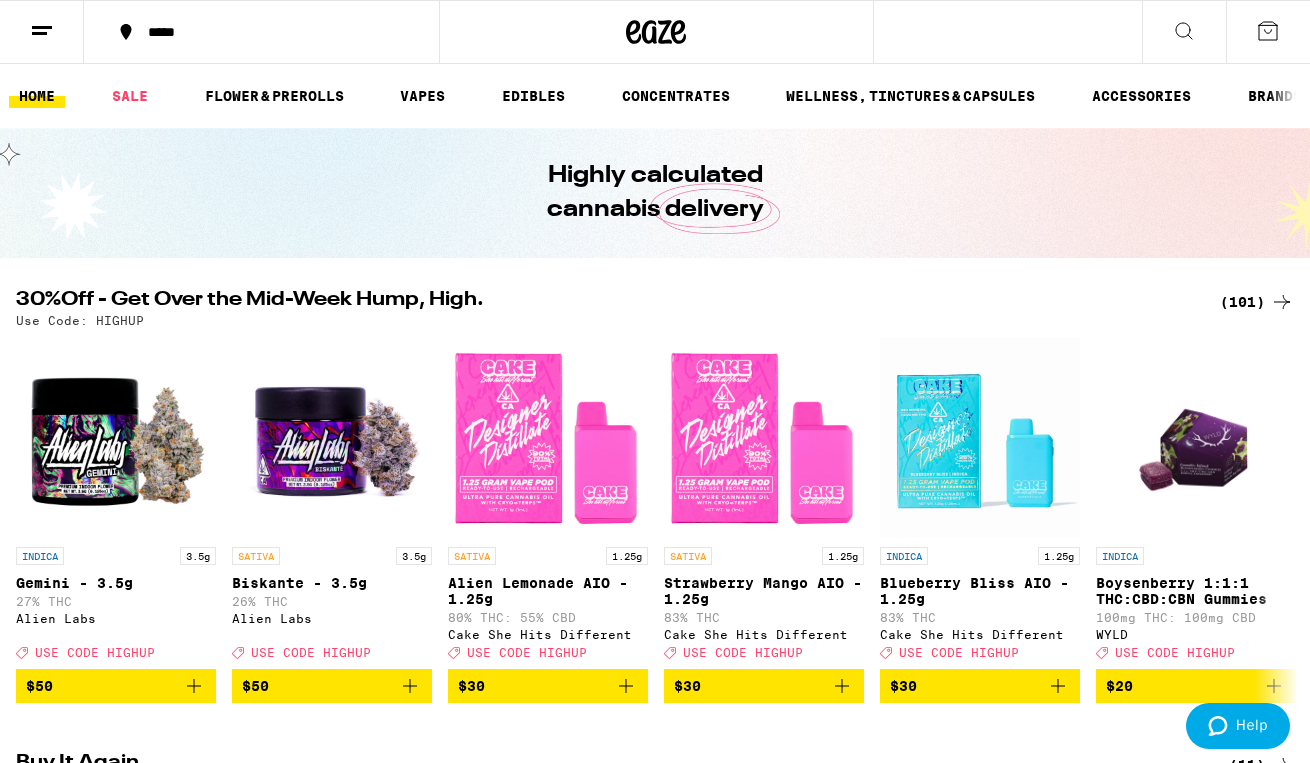 click on "(101)" at bounding box center (1257, 302) 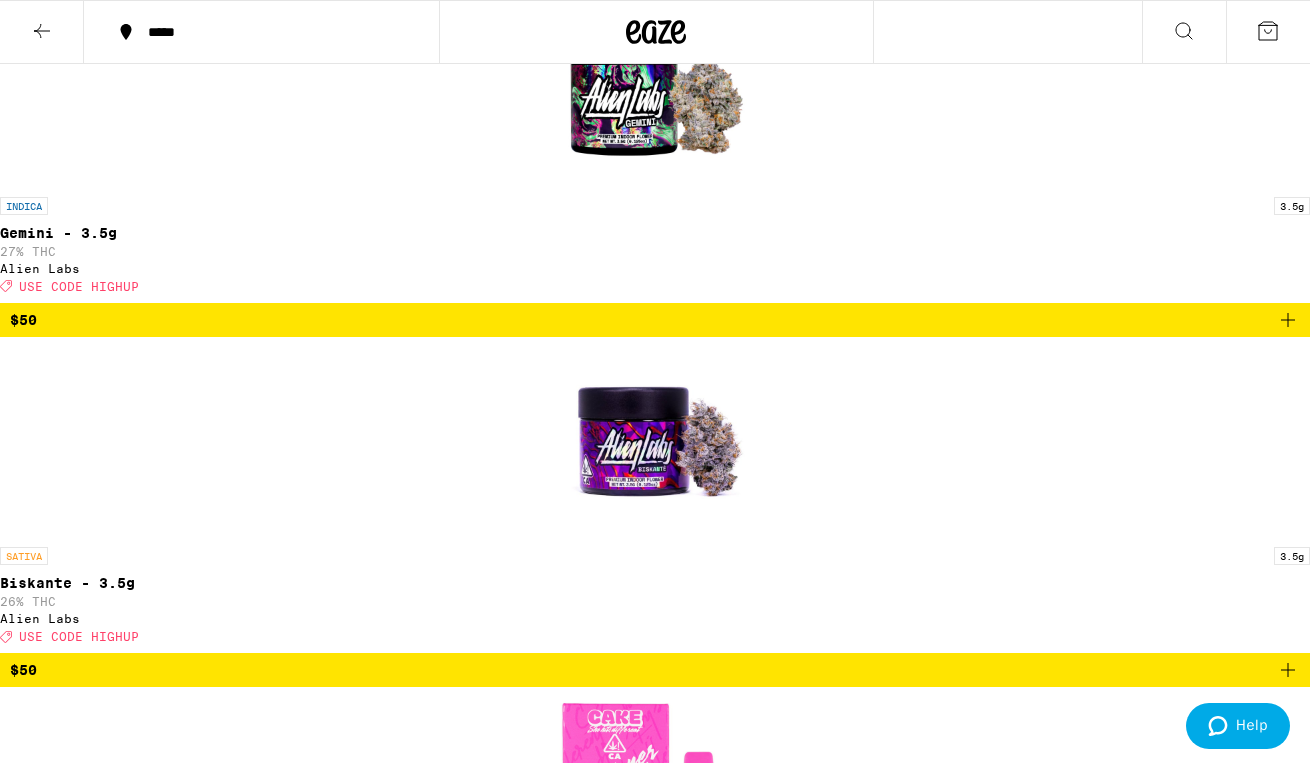 scroll, scrollTop: 0, scrollLeft: 0, axis: both 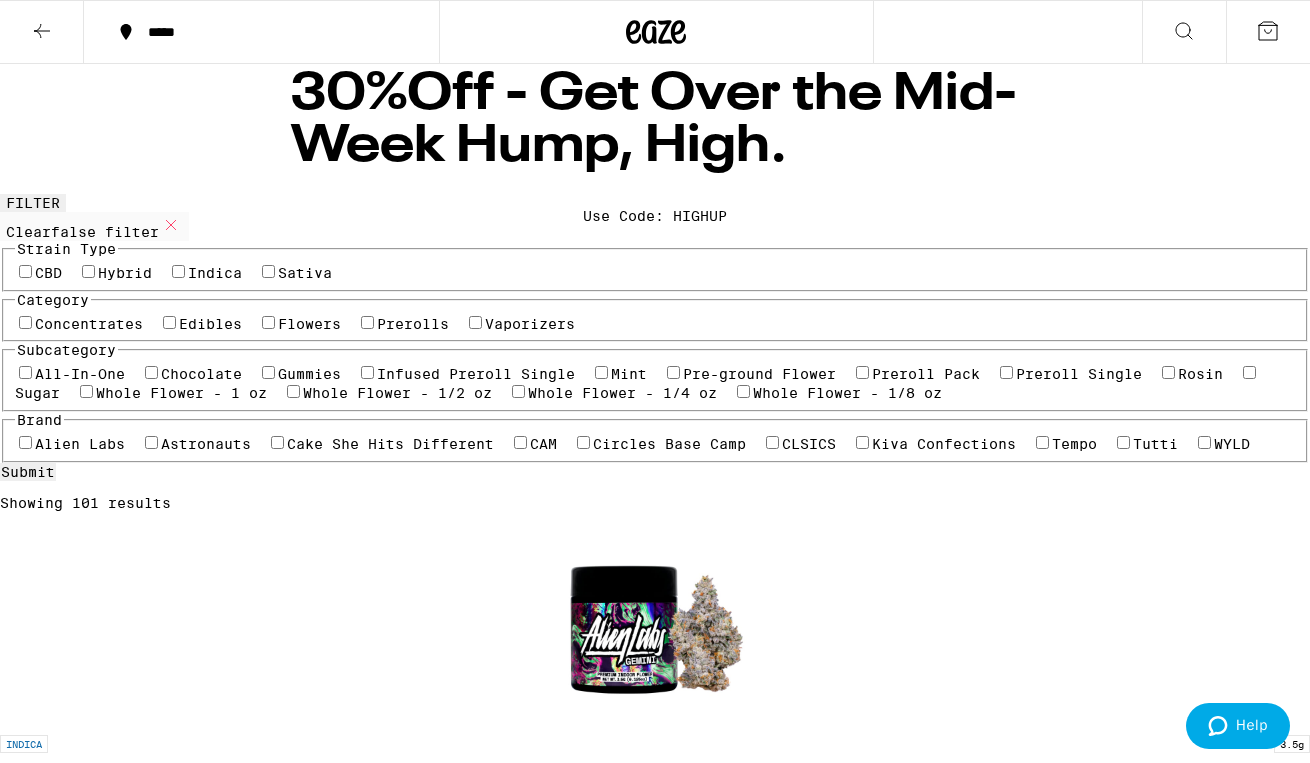 click on "Flowers" at bounding box center [309, 324] 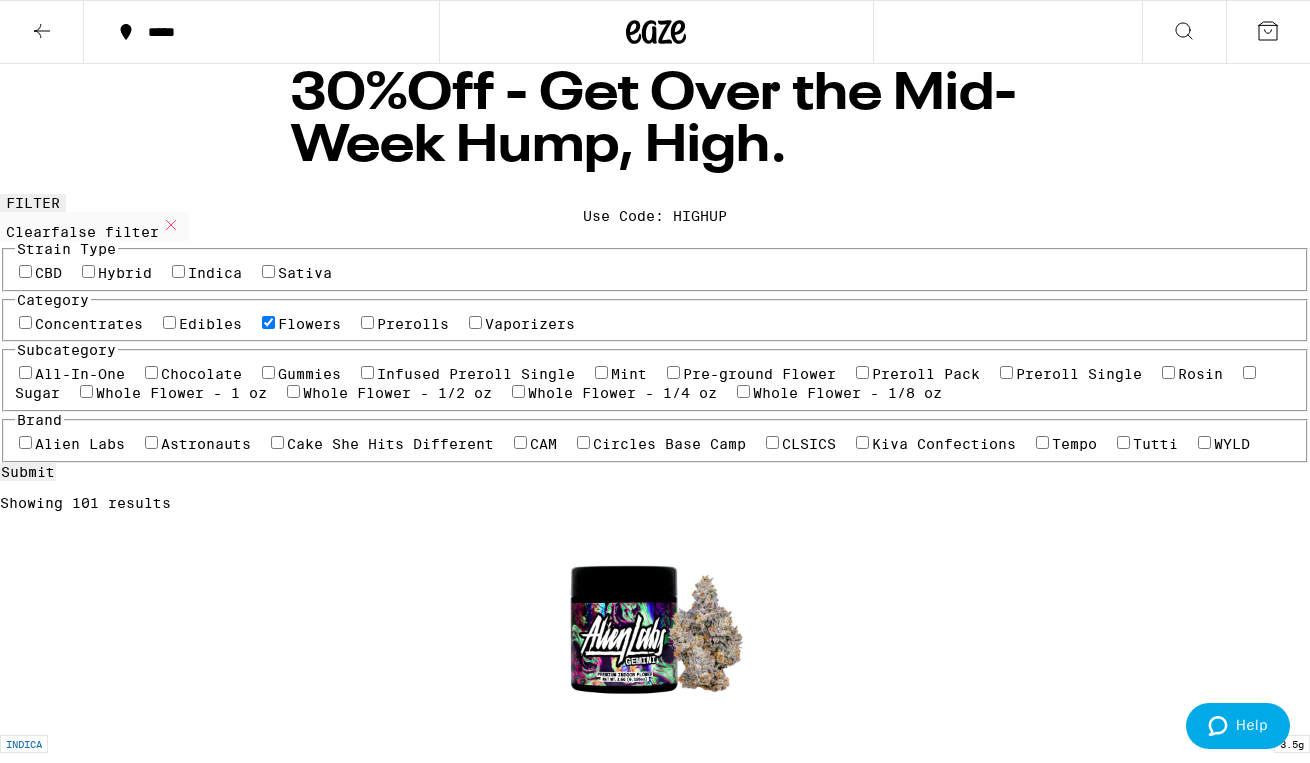 checkbox on "true" 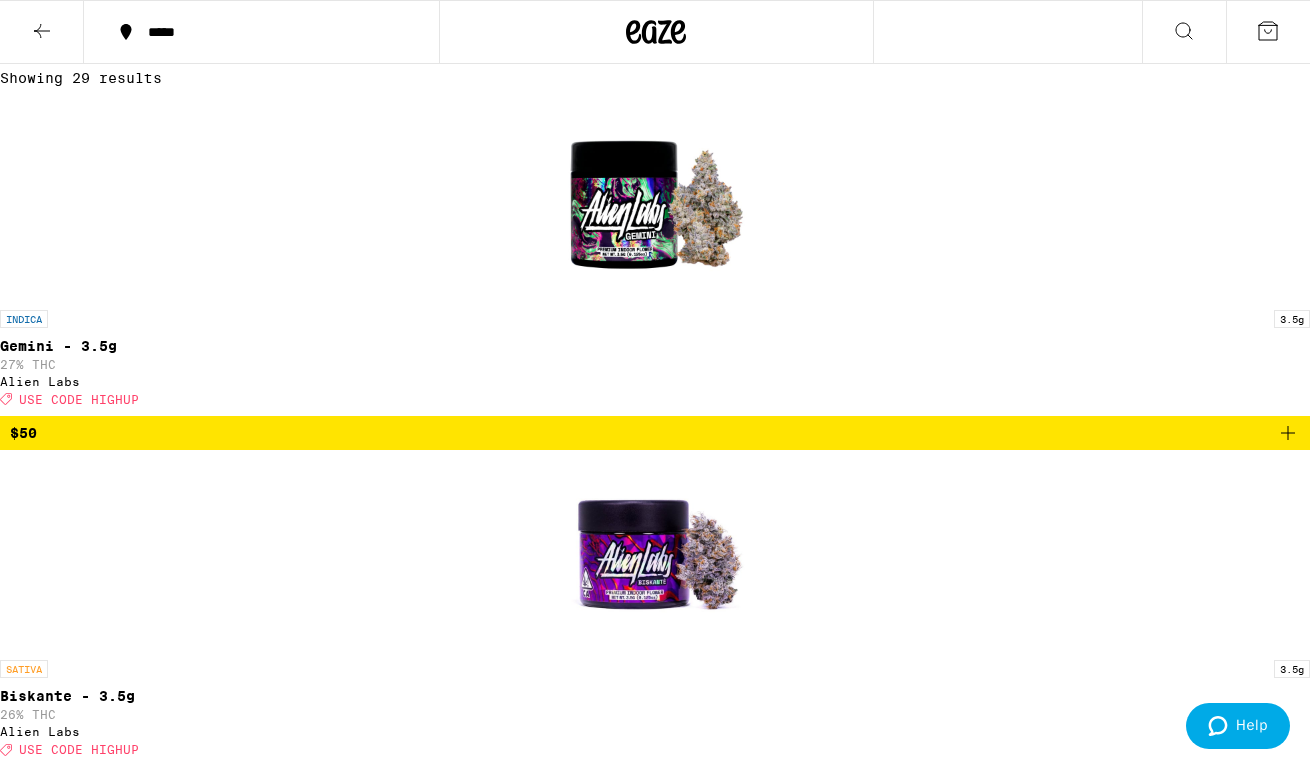 scroll, scrollTop: 449, scrollLeft: 0, axis: vertical 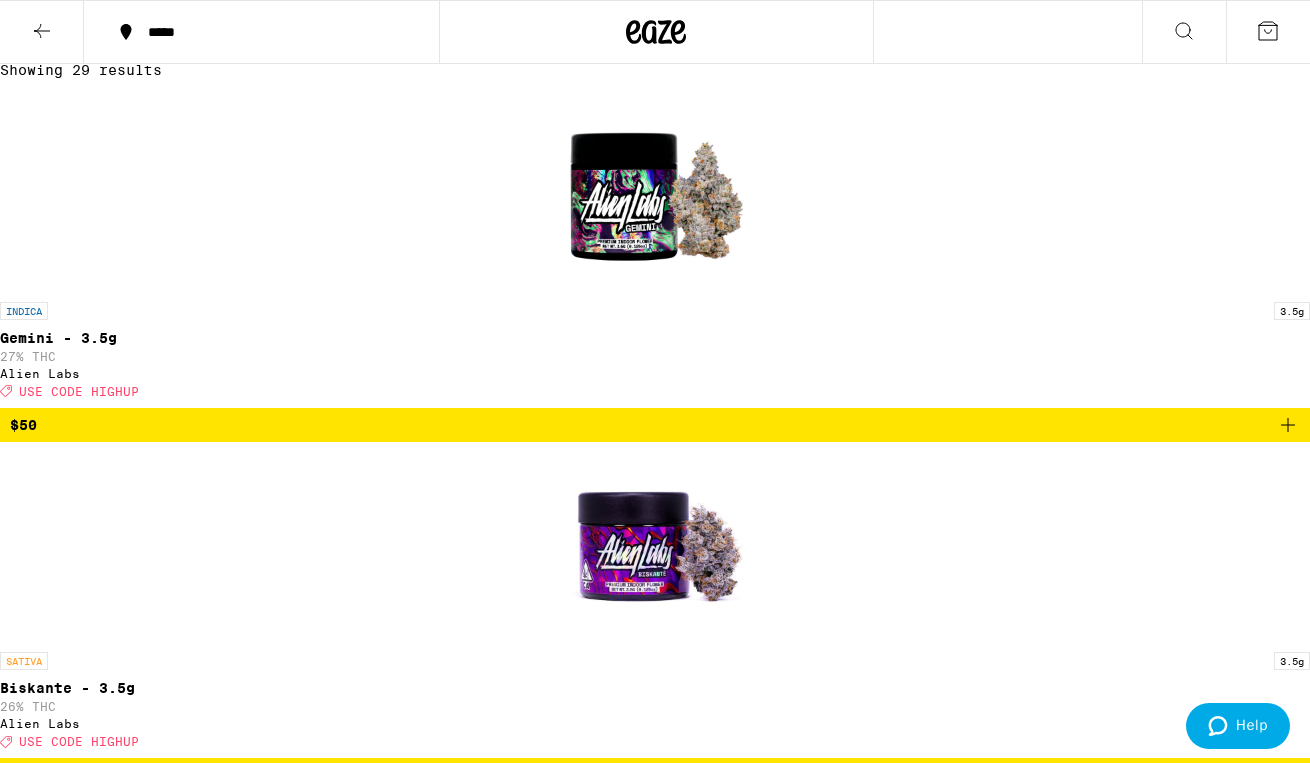 click on "$55" at bounding box center (655, 2877) 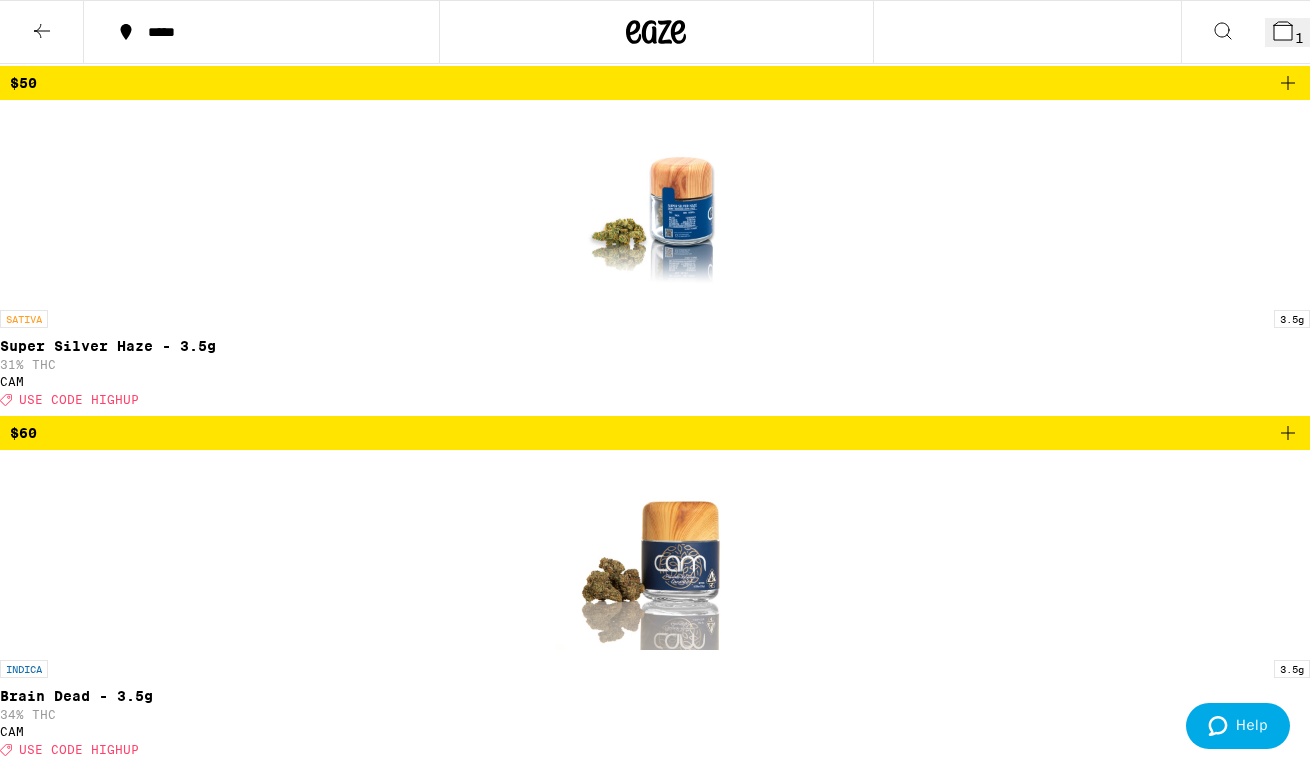 scroll, scrollTop: 1139, scrollLeft: 0, axis: vertical 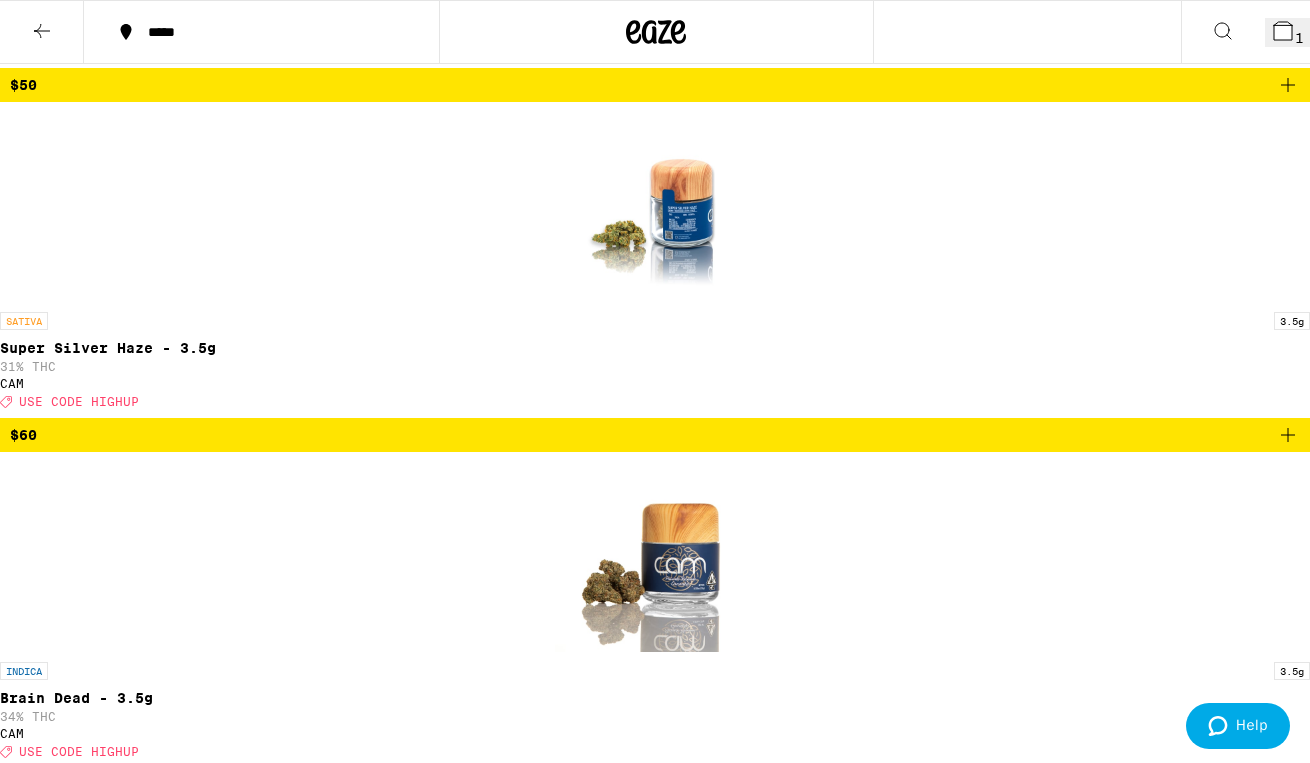 click on "$30" at bounding box center (655, 3978) 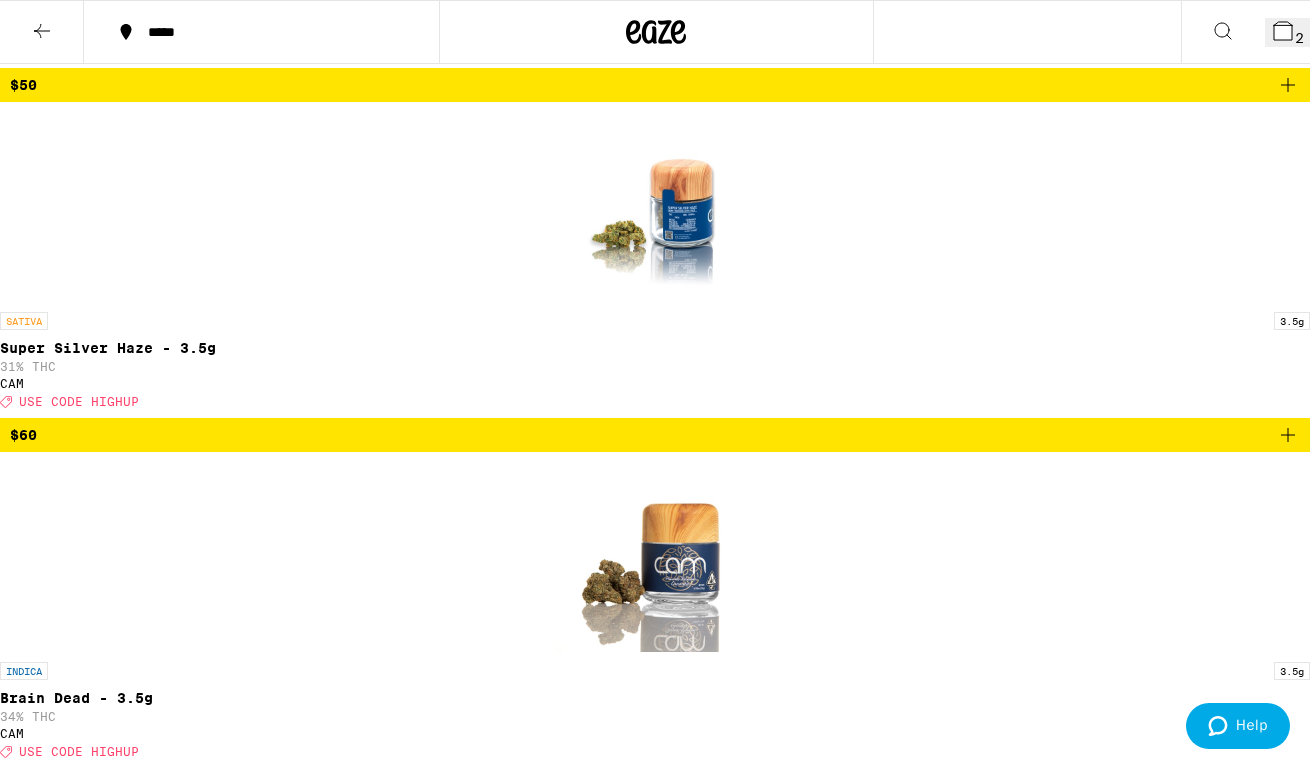 click on "2" at bounding box center [1287, 32] 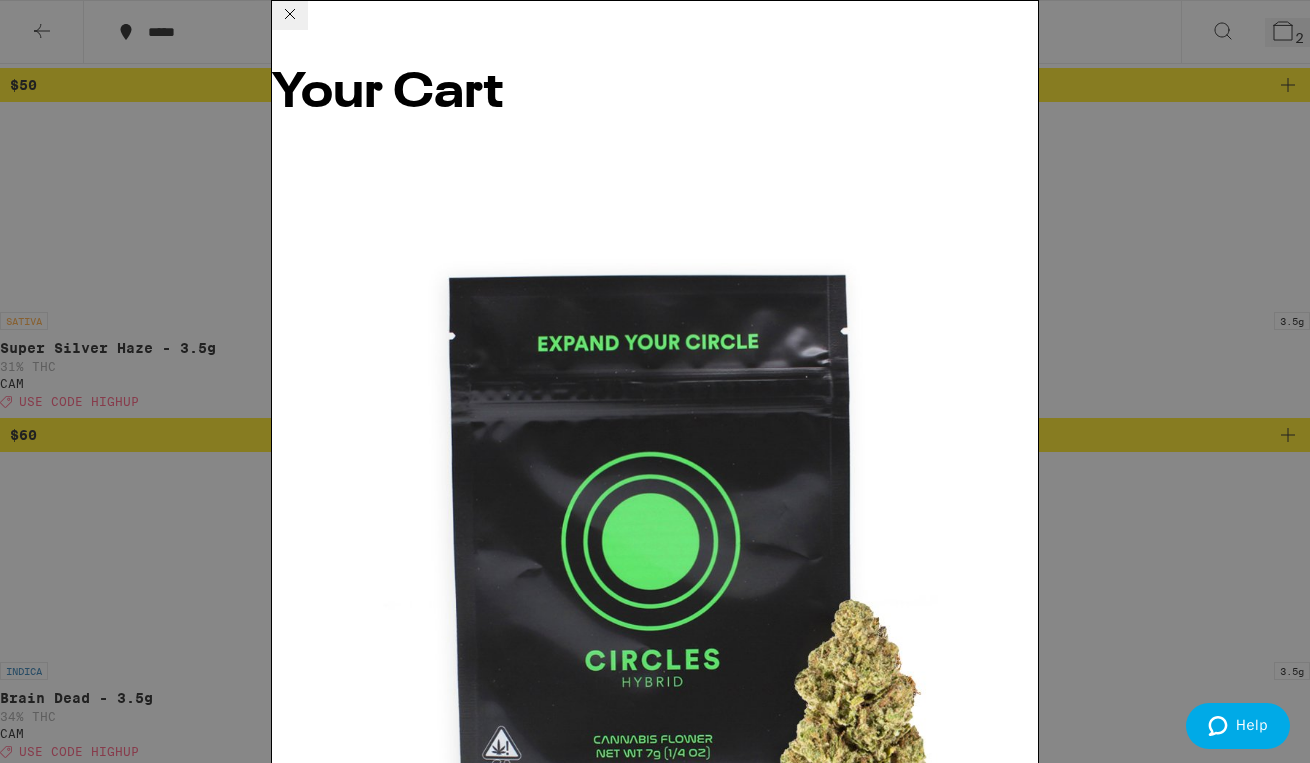 click 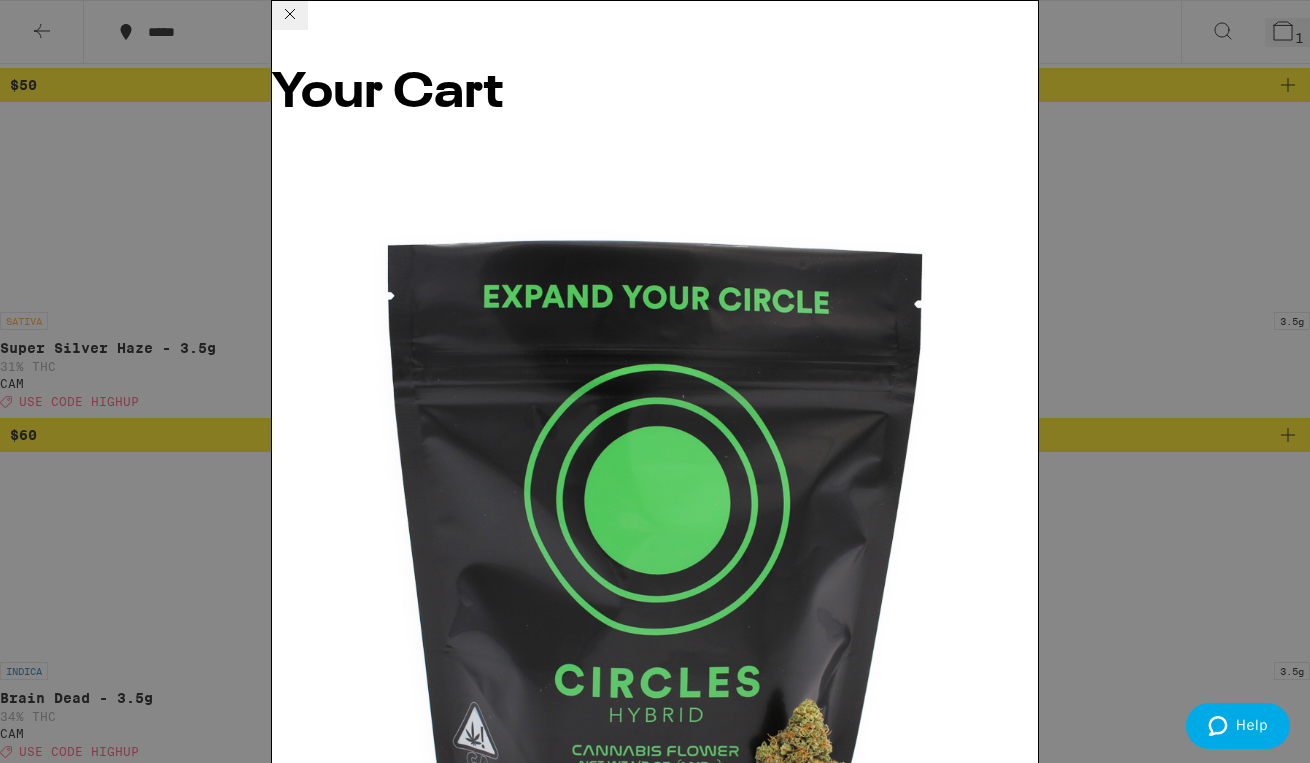 scroll, scrollTop: 0, scrollLeft: 0, axis: both 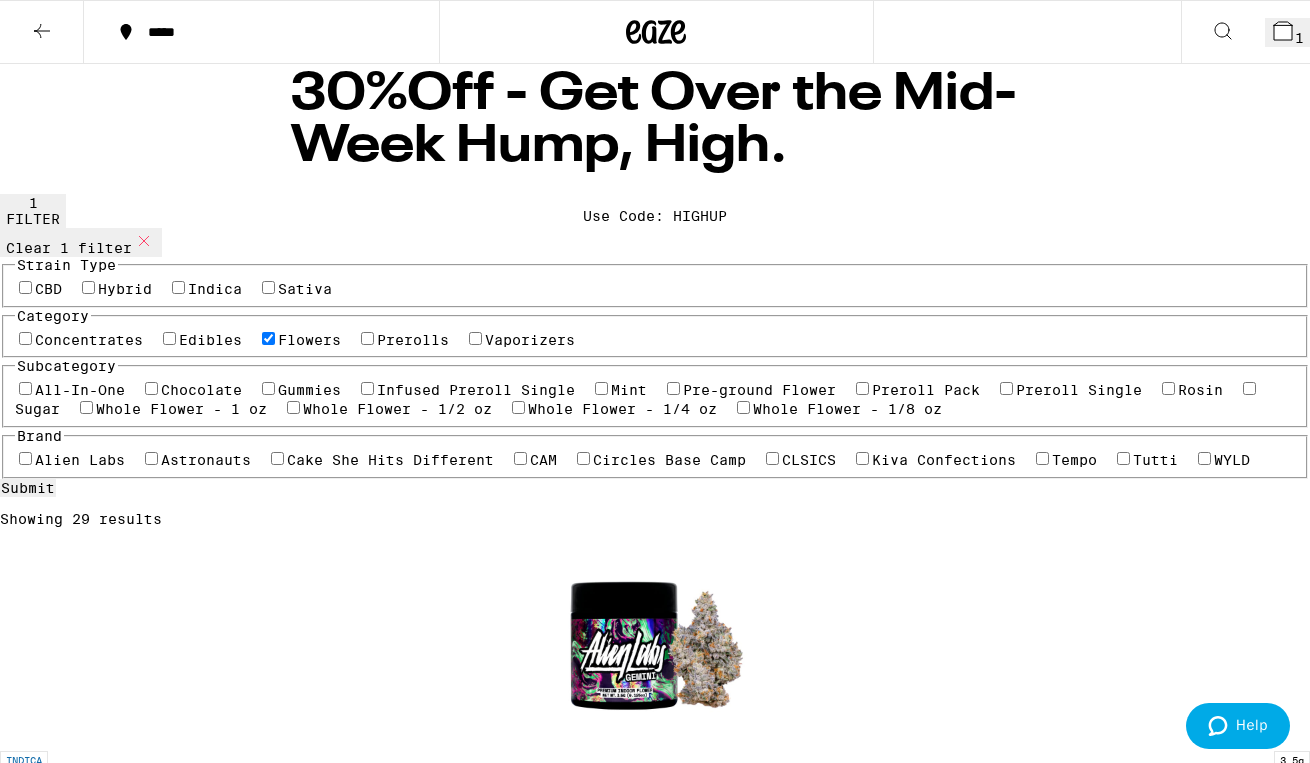 click 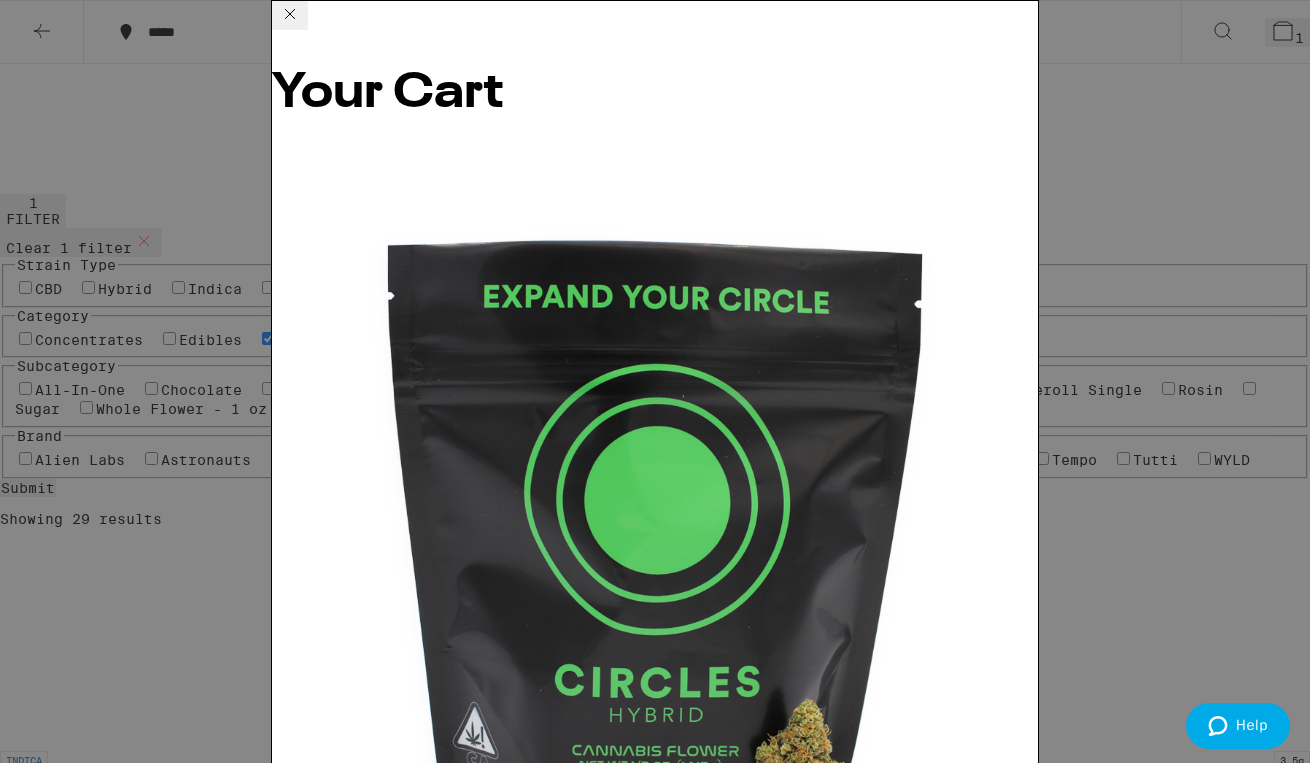 click on "Apply Promo" at bounding box center (327, 1916) 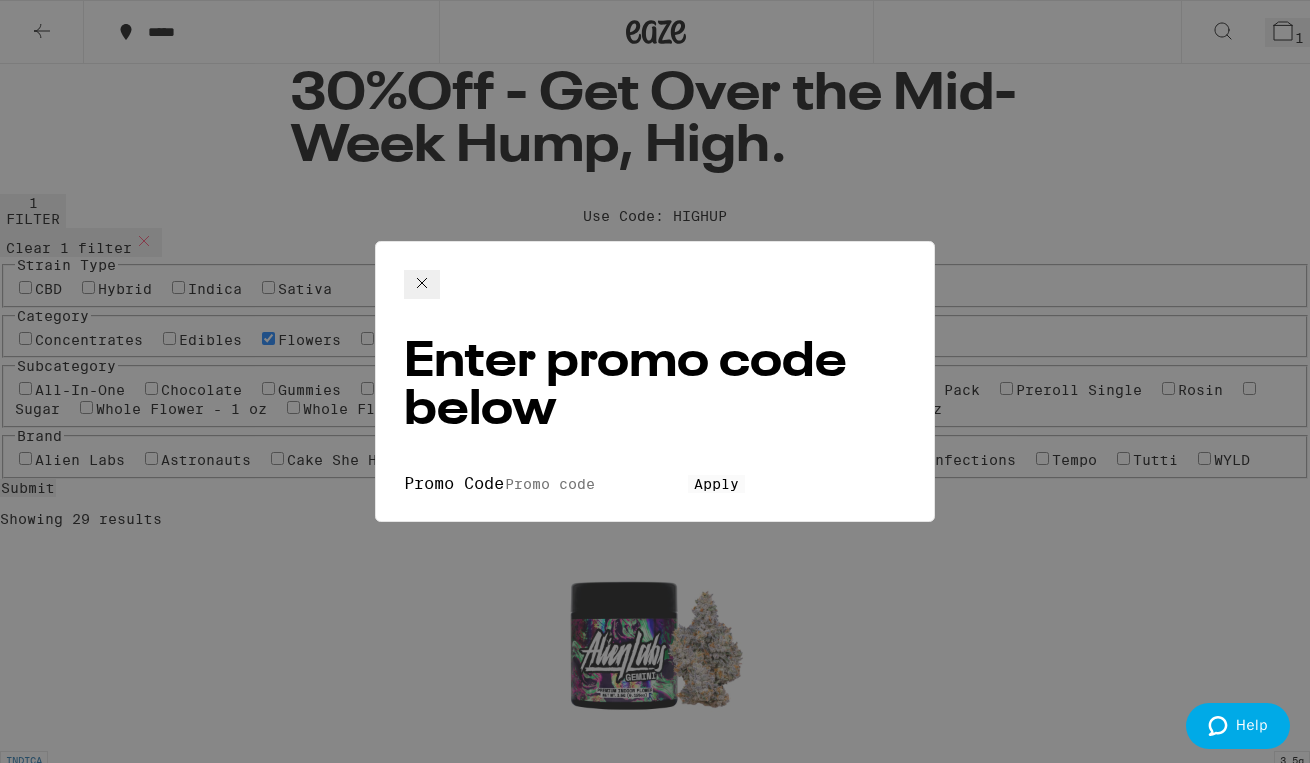 click on "Enter promo code below Promo Code Apply" at bounding box center [655, 382] 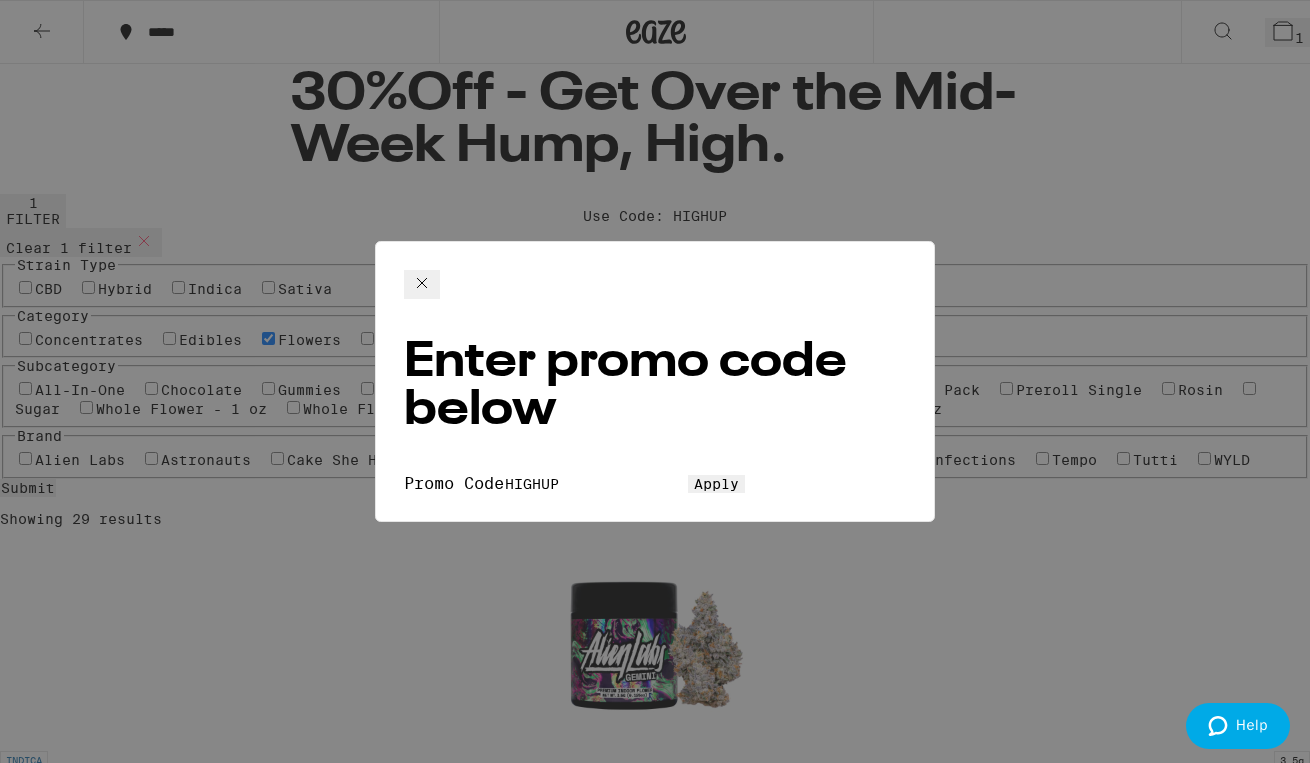 type on "HIGHUP" 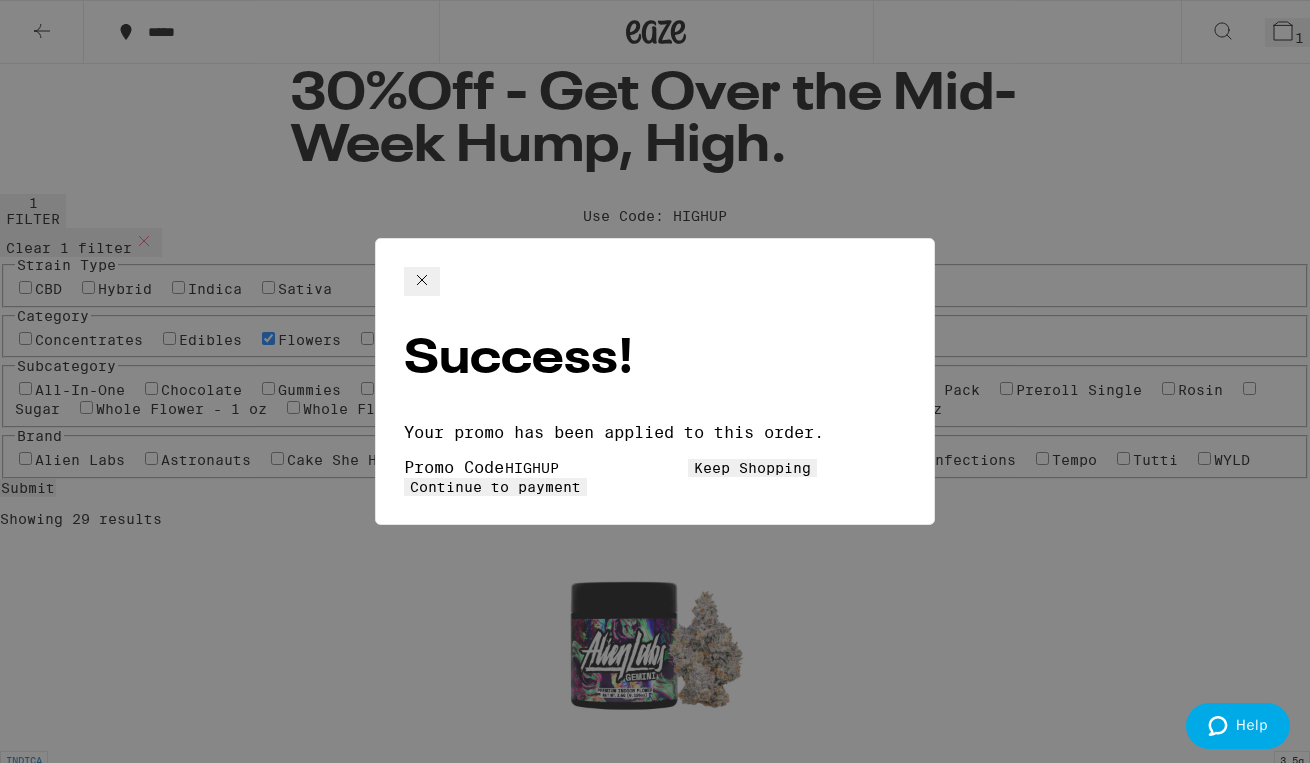 click on "Continue to payment" at bounding box center (495, 487) 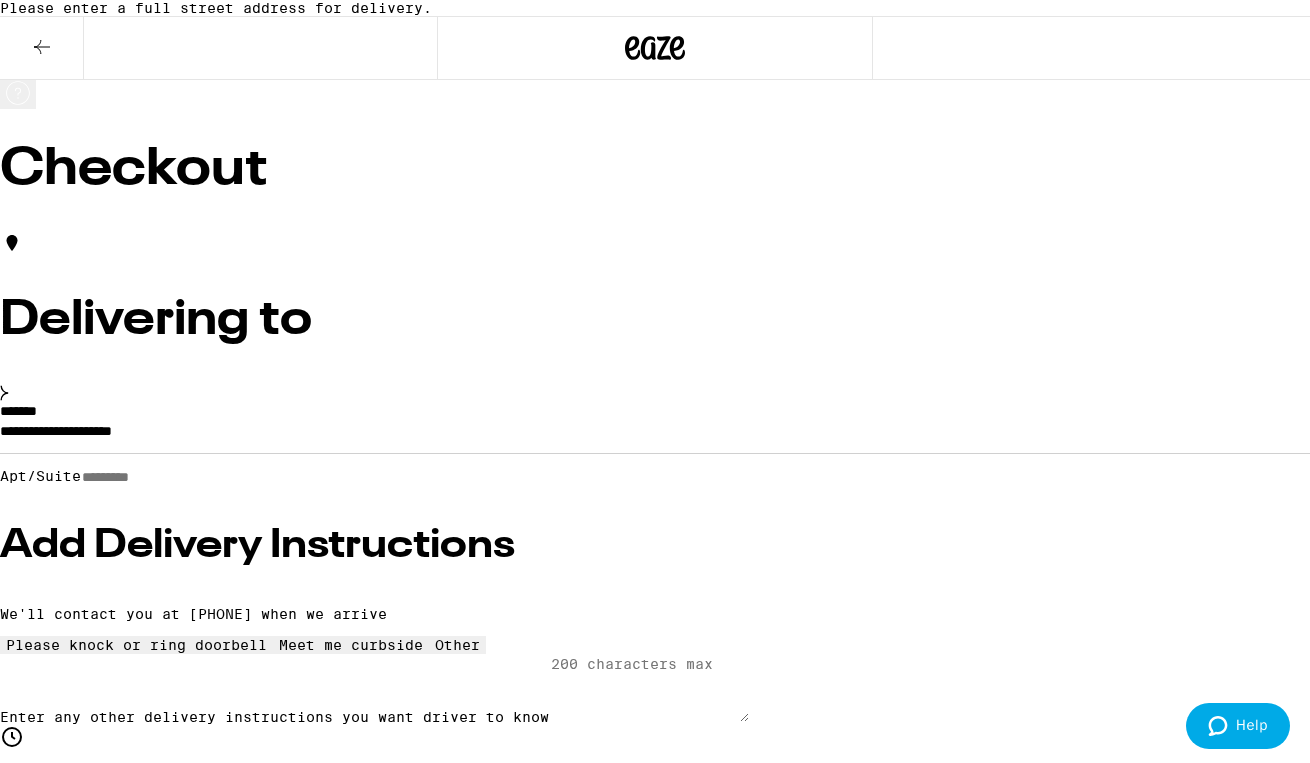 click on "**********" at bounding box center (655, 436) 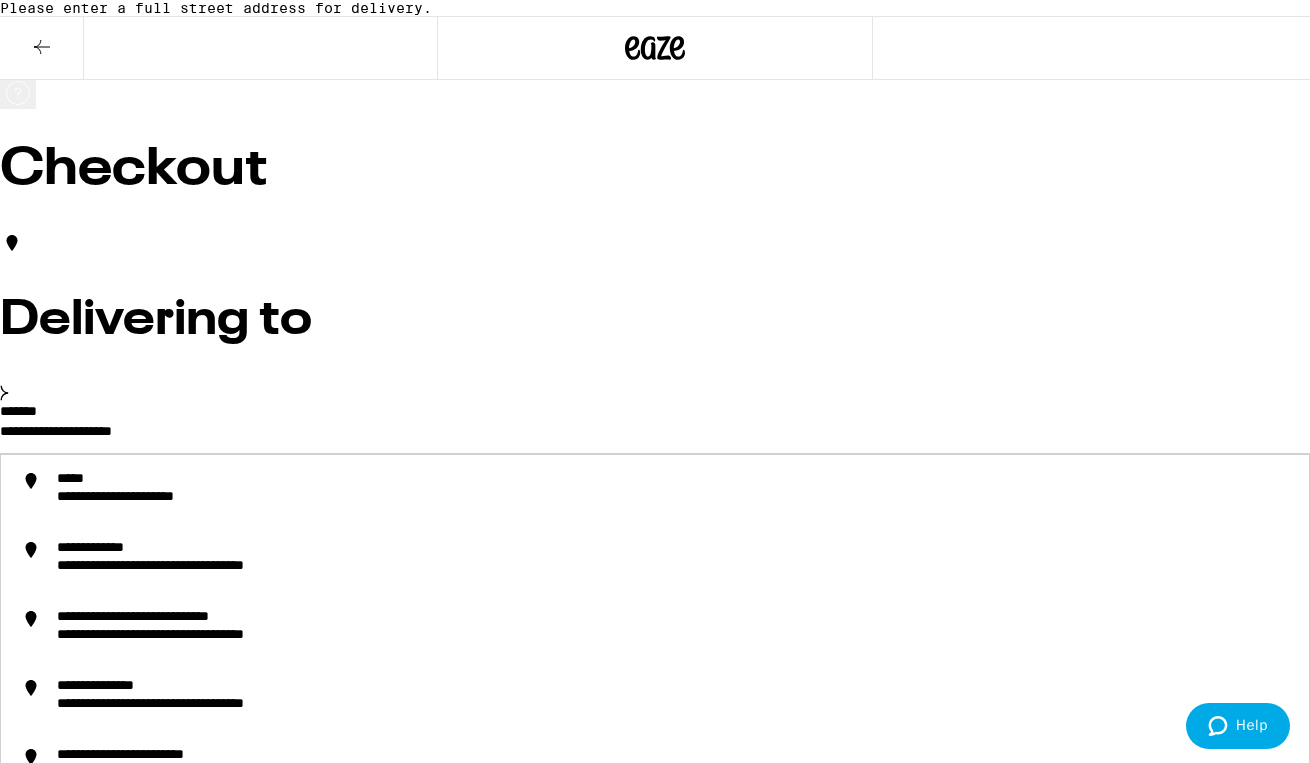 click at bounding box center (42, 48) 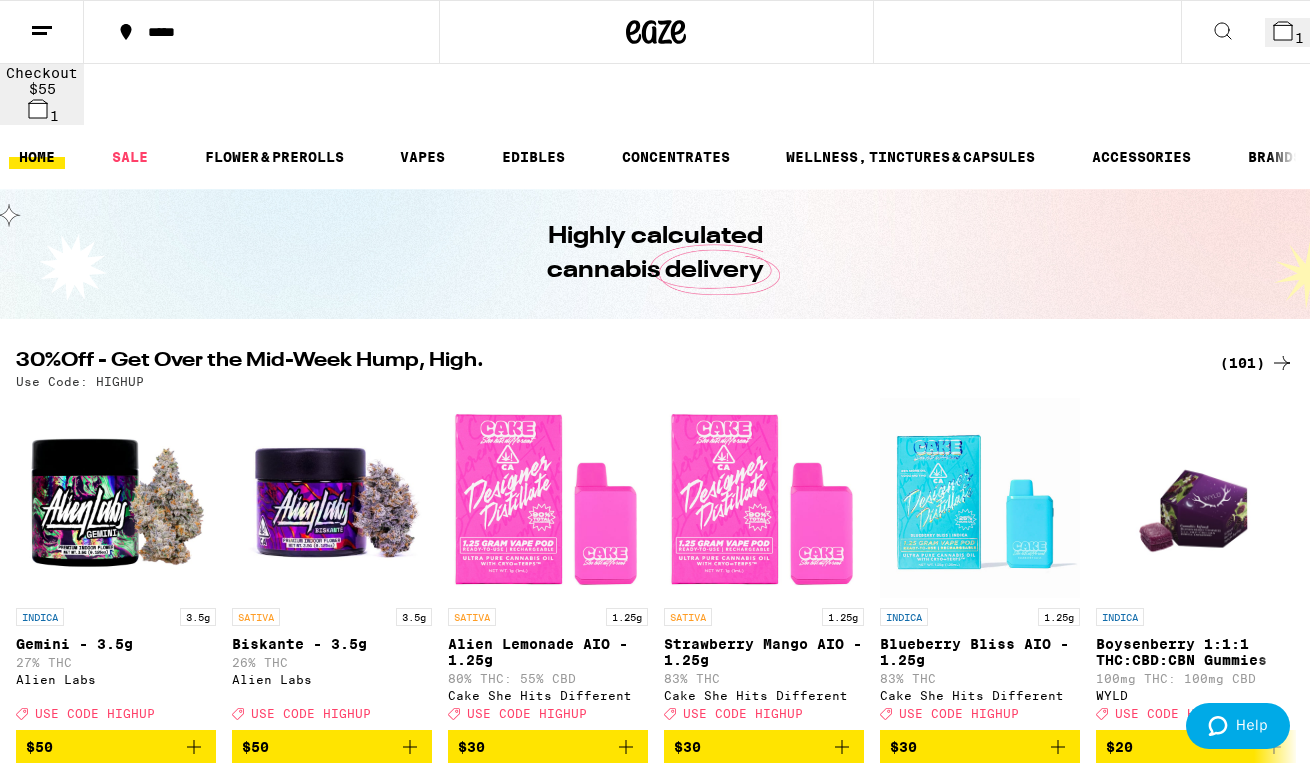 scroll, scrollTop: 0, scrollLeft: 0, axis: both 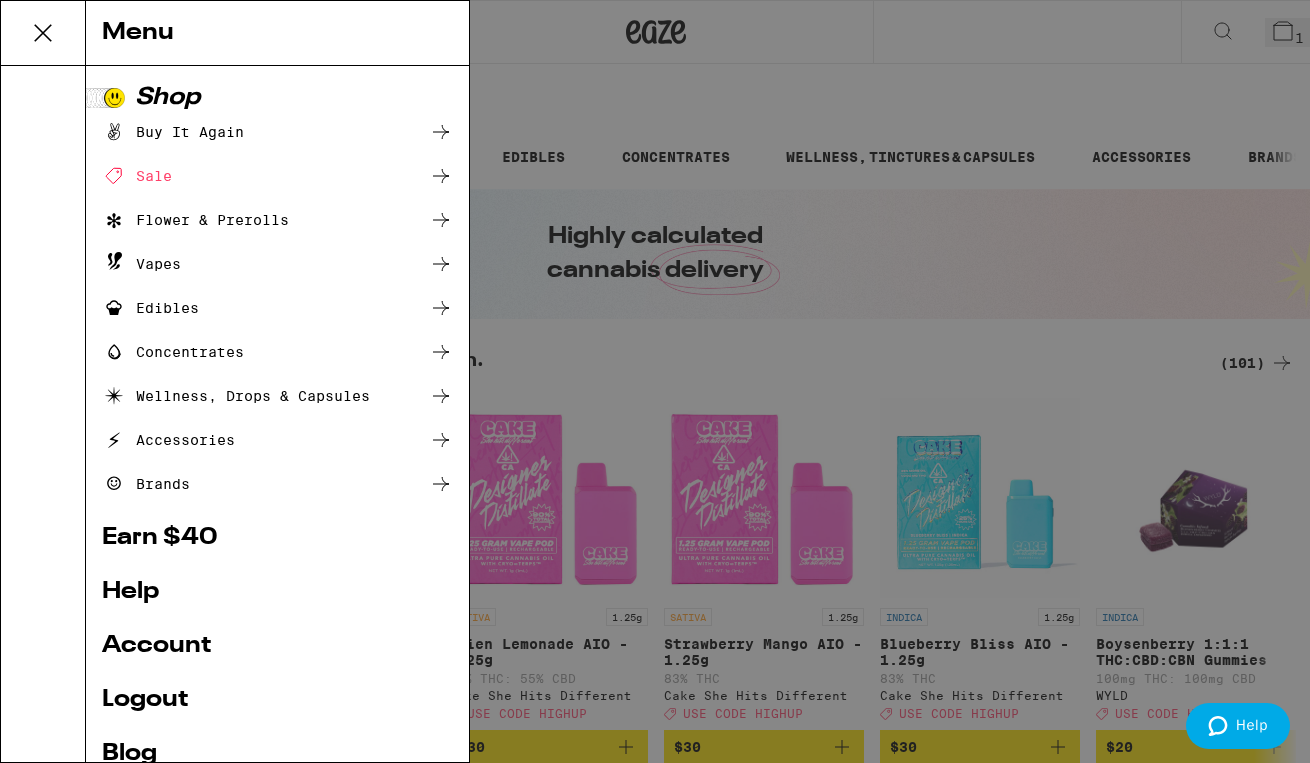 click on "Account" at bounding box center (277, 646) 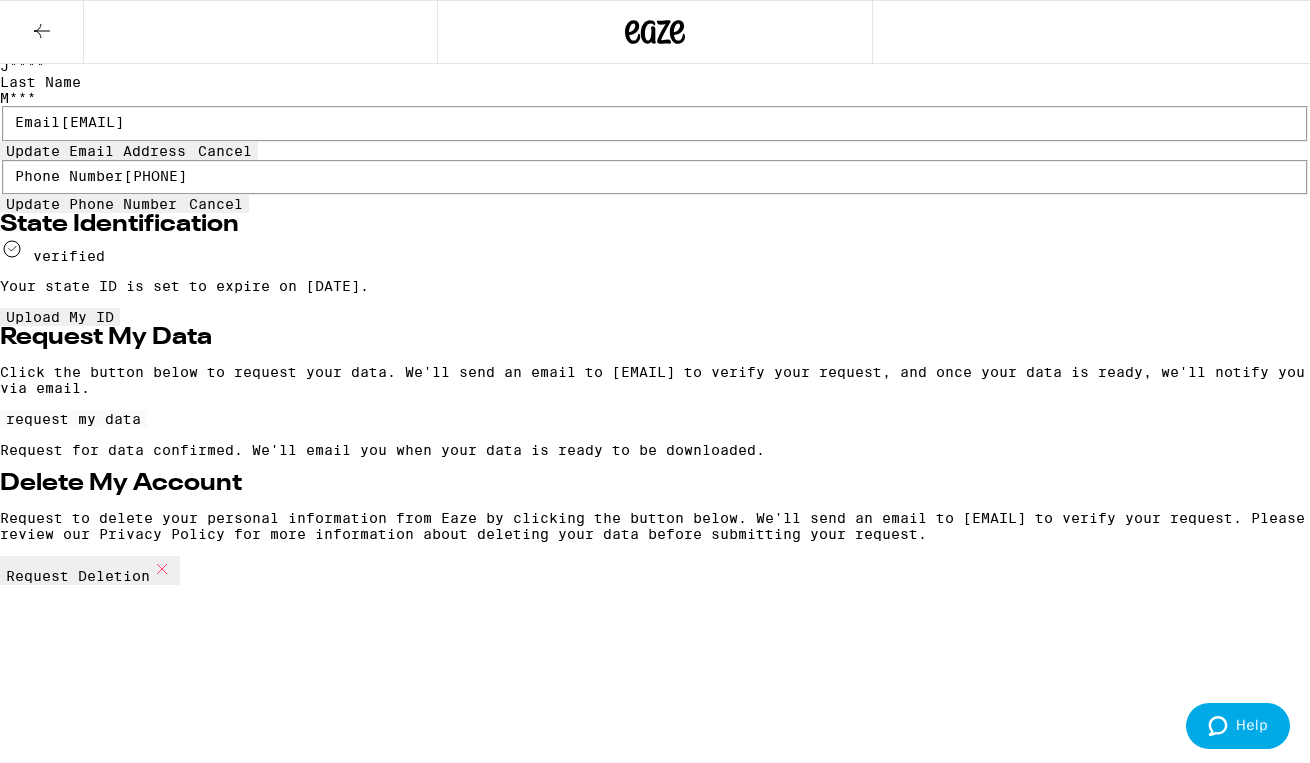 scroll, scrollTop: 0, scrollLeft: 0, axis: both 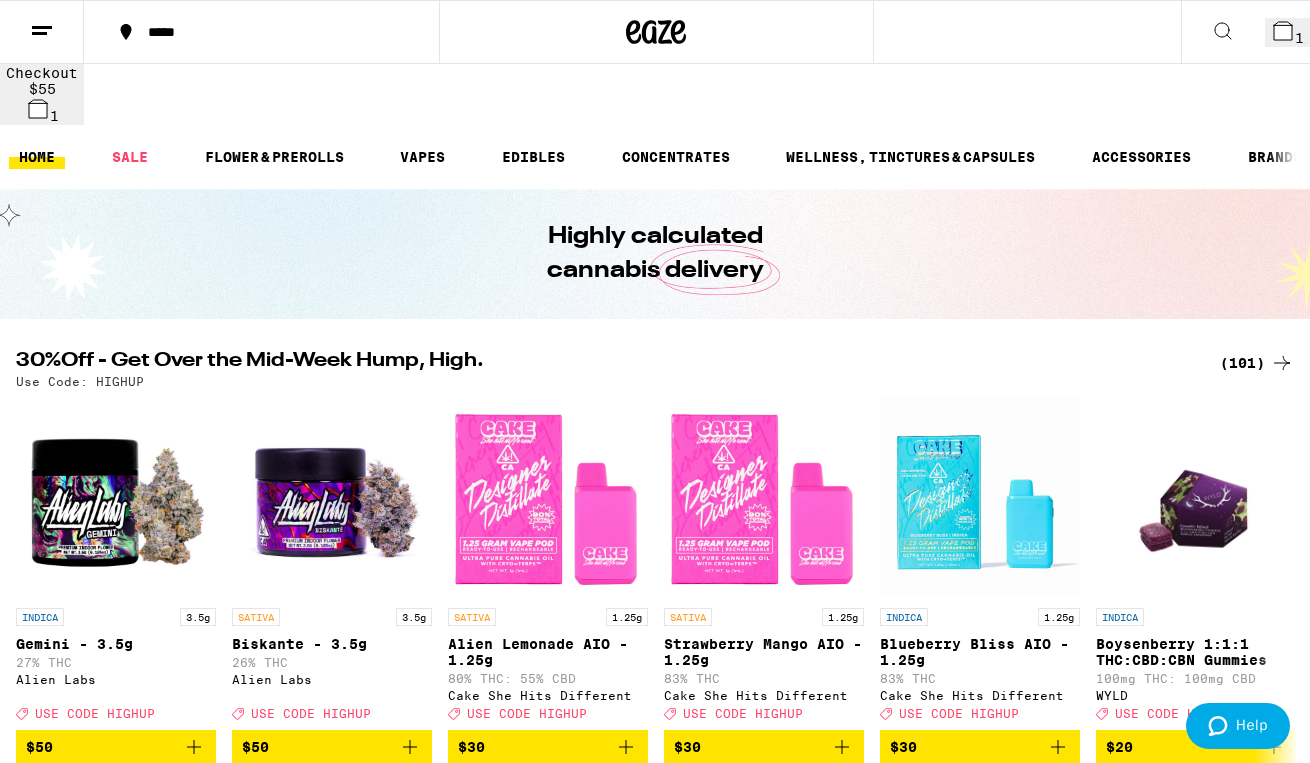 click on "*****" at bounding box center (261, 32) 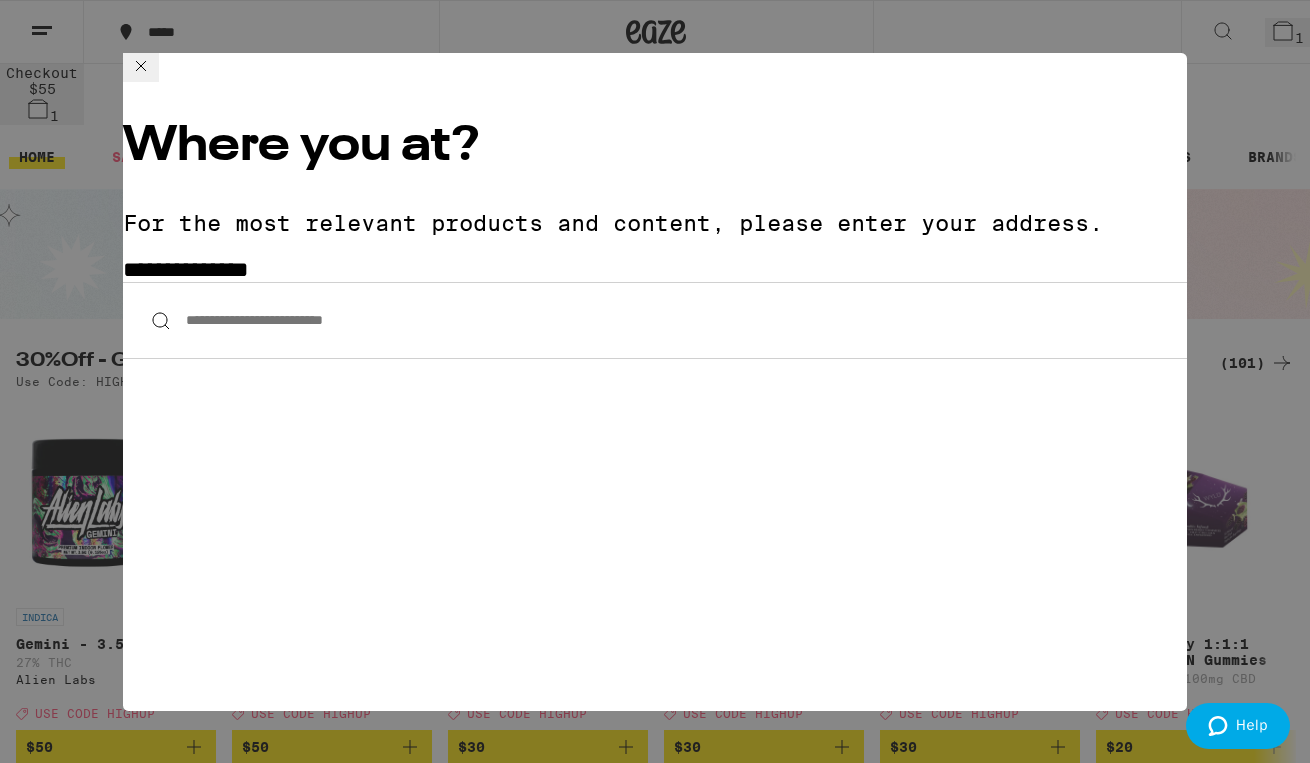 click on "**********" at bounding box center [655, 320] 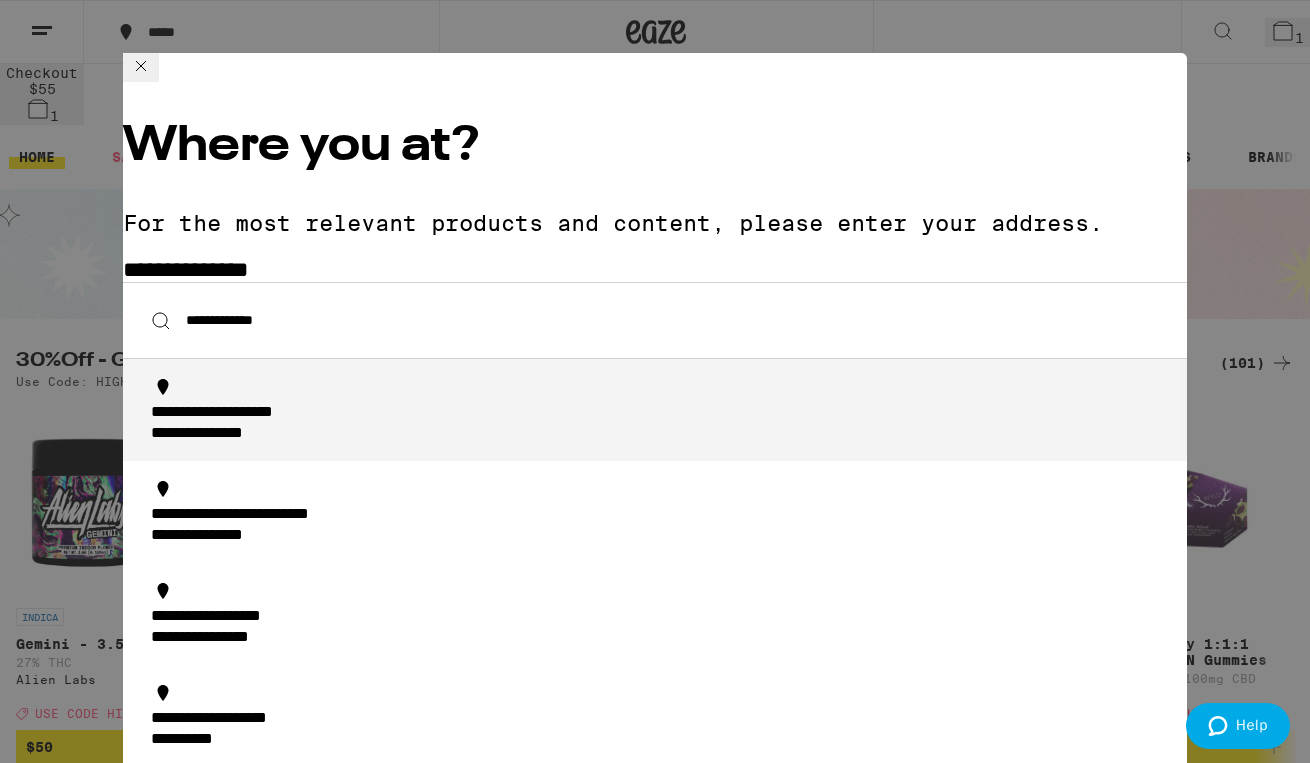 click on "**********" at bounding box center (228, 434) 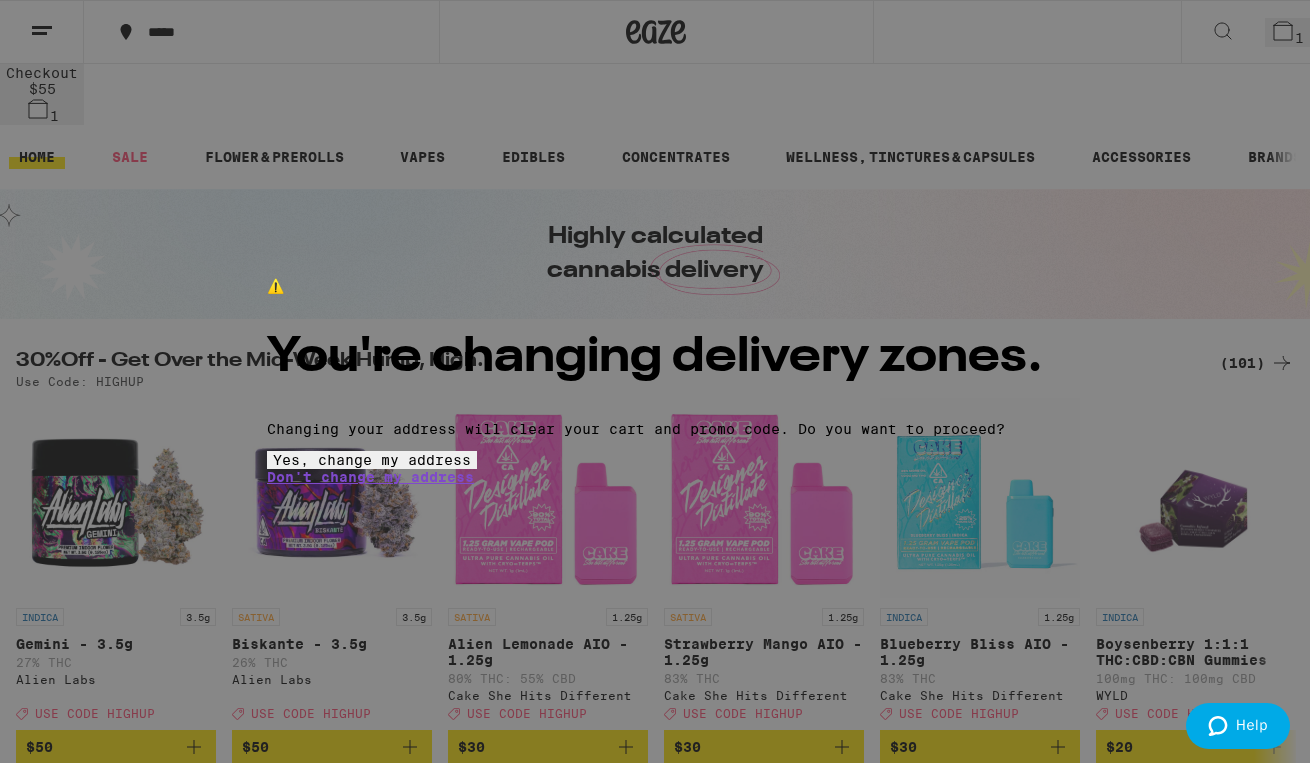 click on "Yes, change my address" at bounding box center [372, 460] 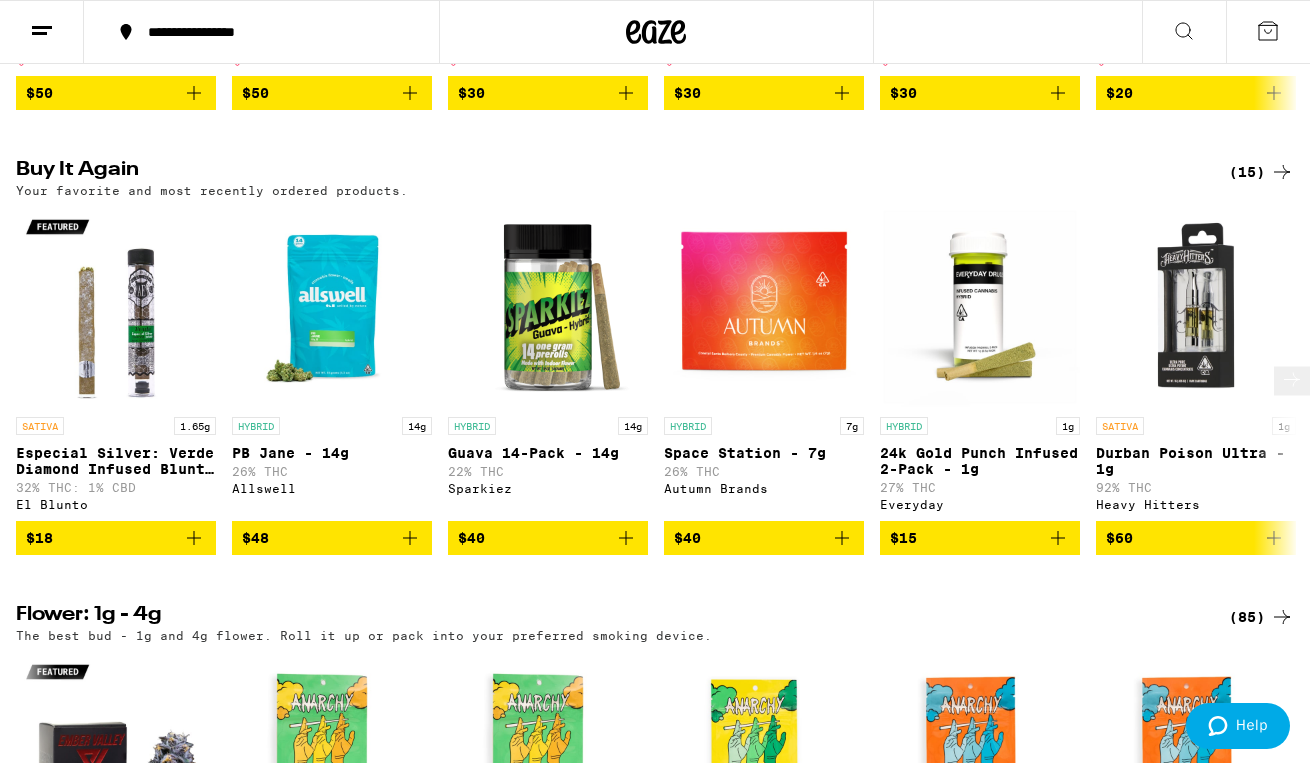 scroll, scrollTop: 599, scrollLeft: 0, axis: vertical 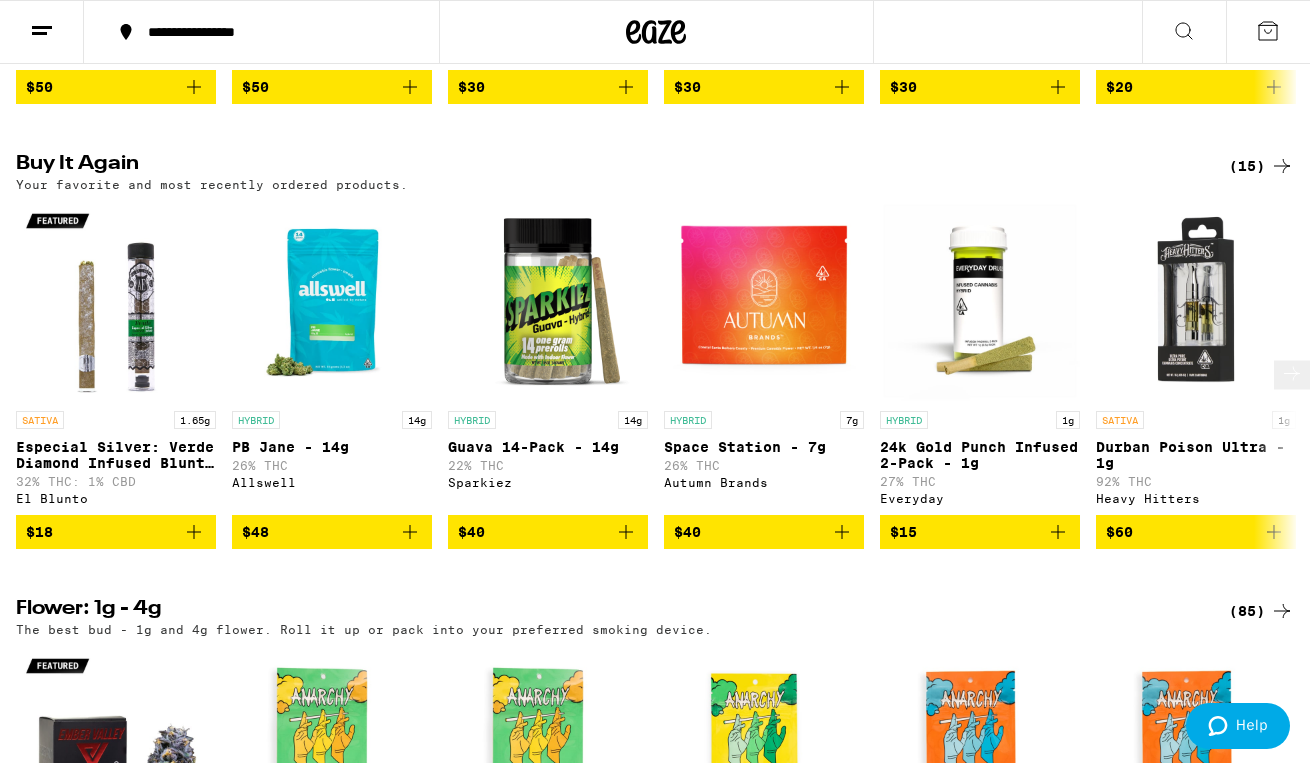 click on "$48" at bounding box center (332, 532) 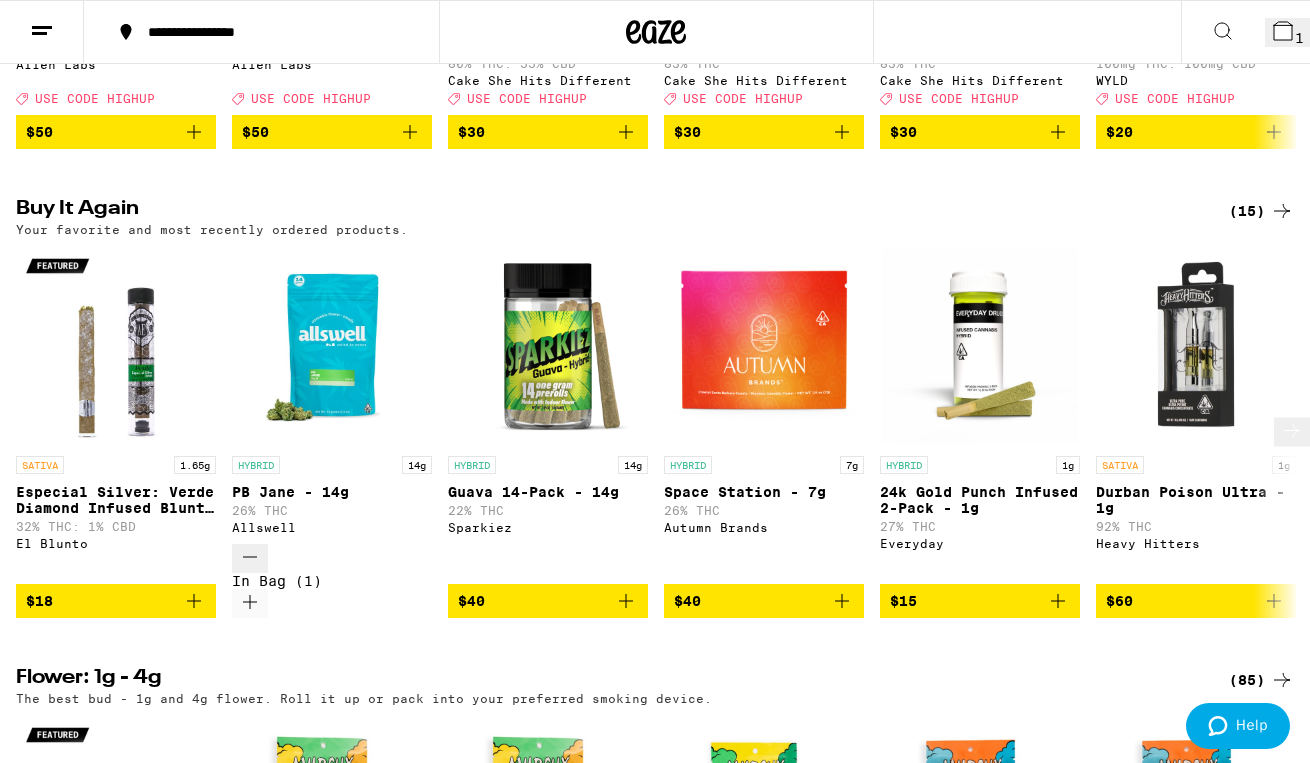 scroll, scrollTop: 663, scrollLeft: 0, axis: vertical 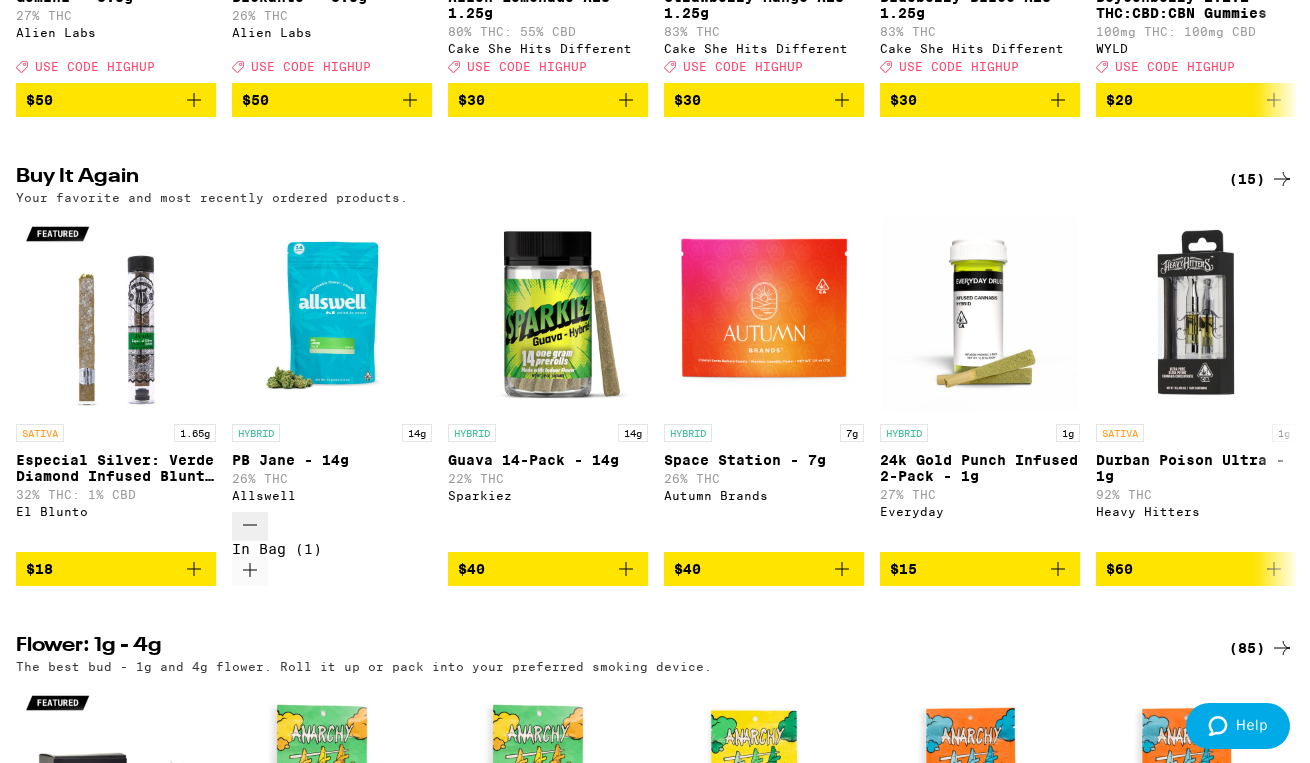 click 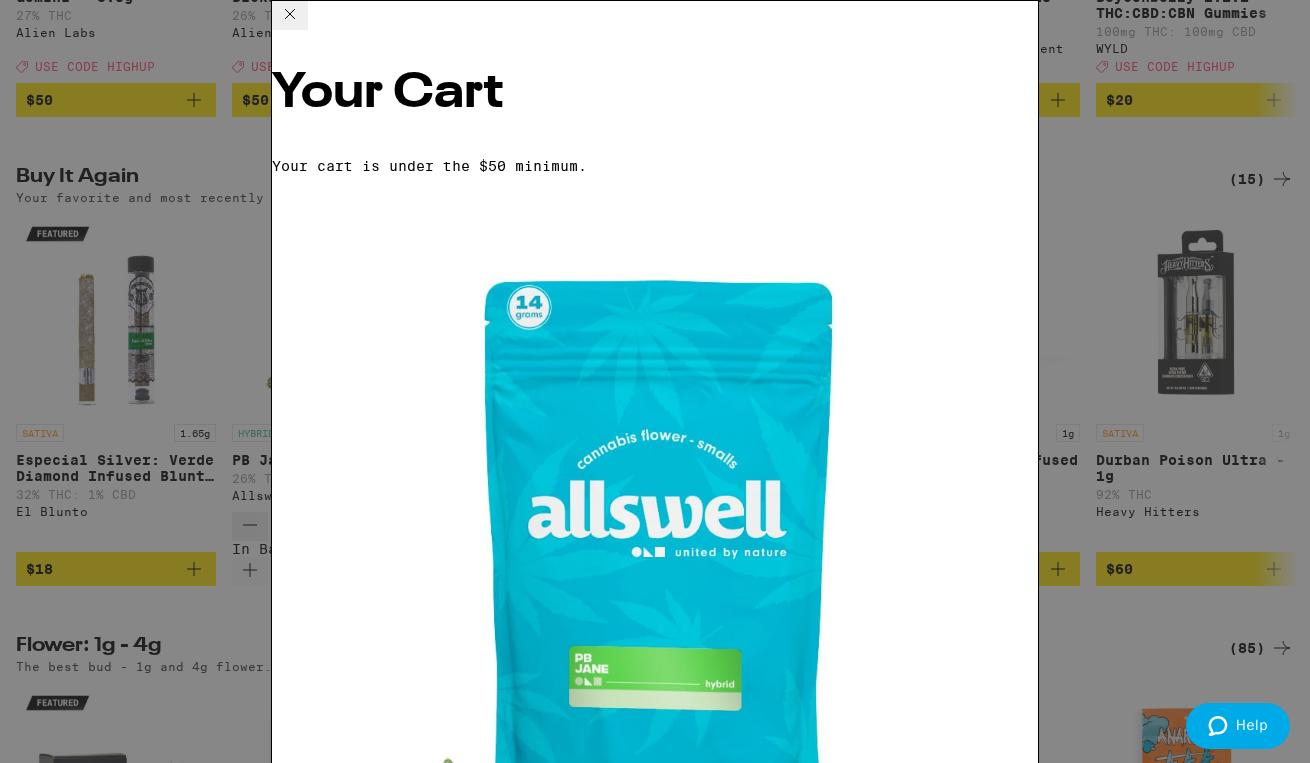 scroll, scrollTop: 80, scrollLeft: 0, axis: vertical 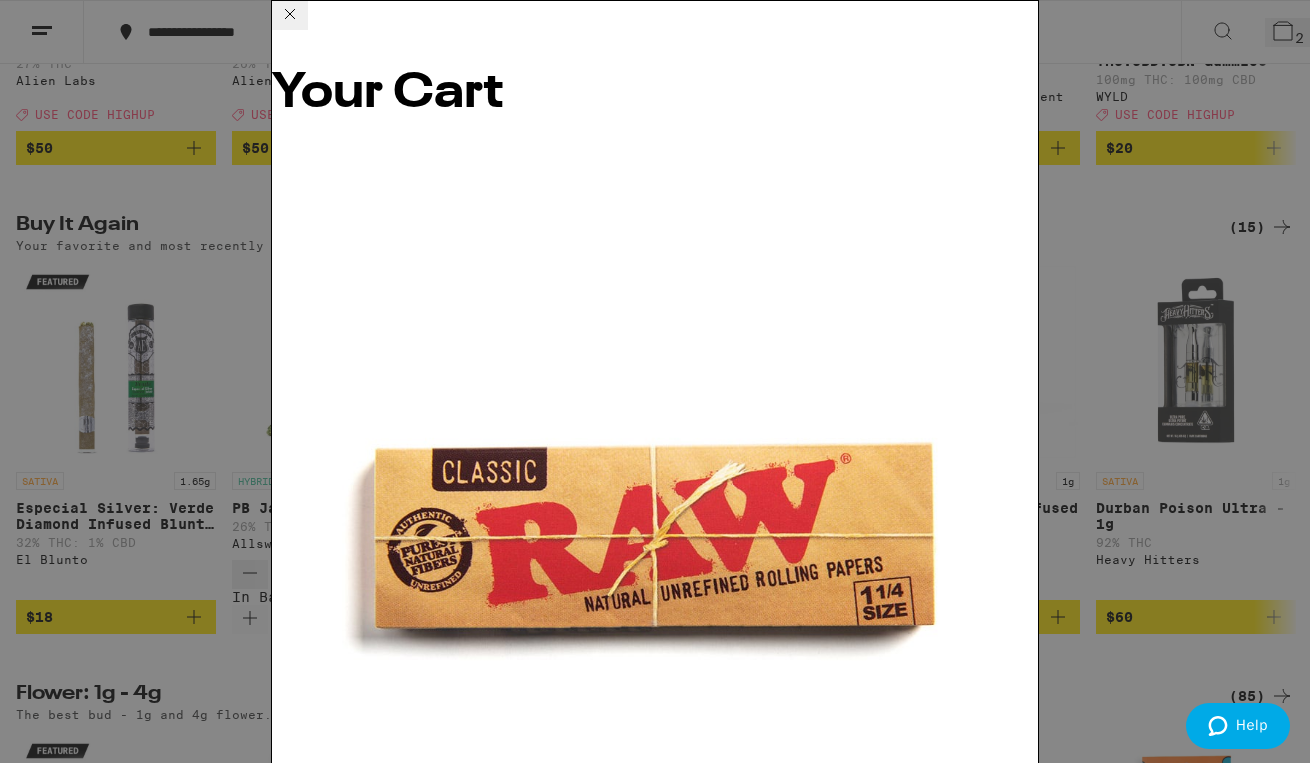 click 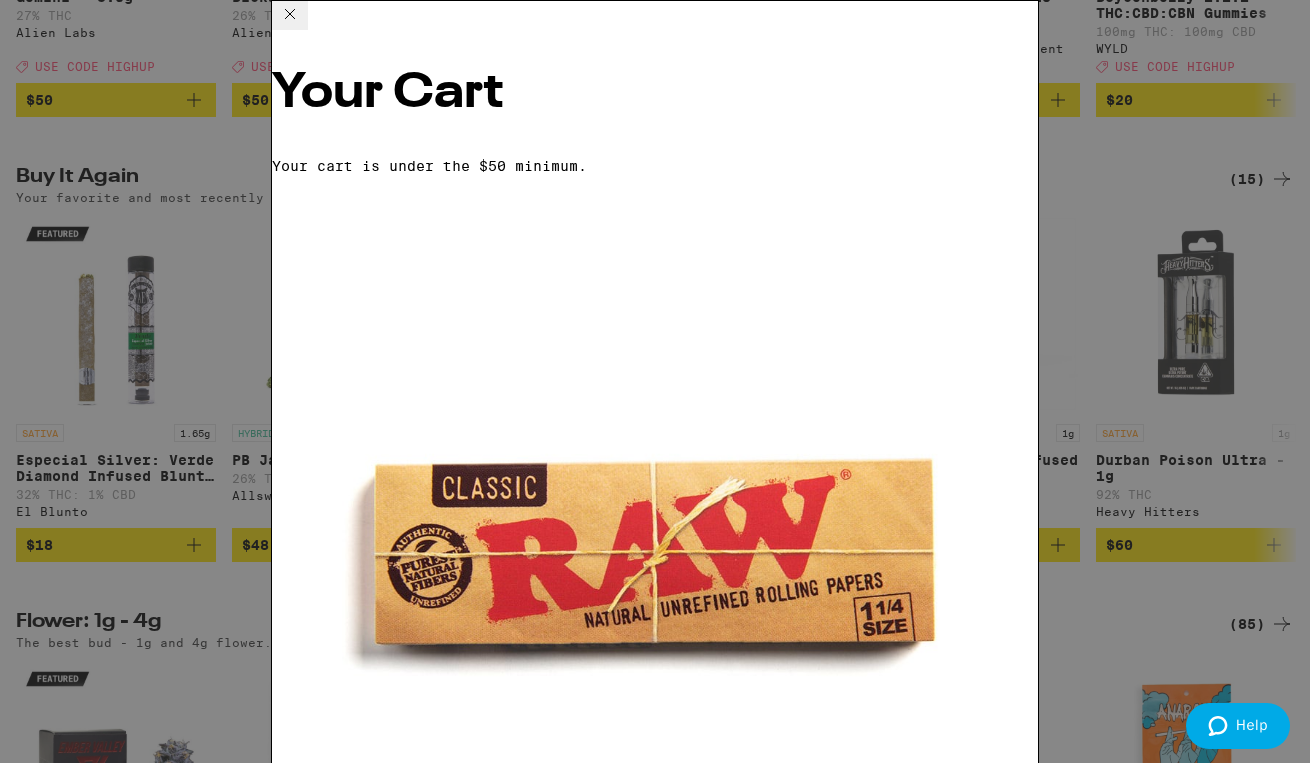 click 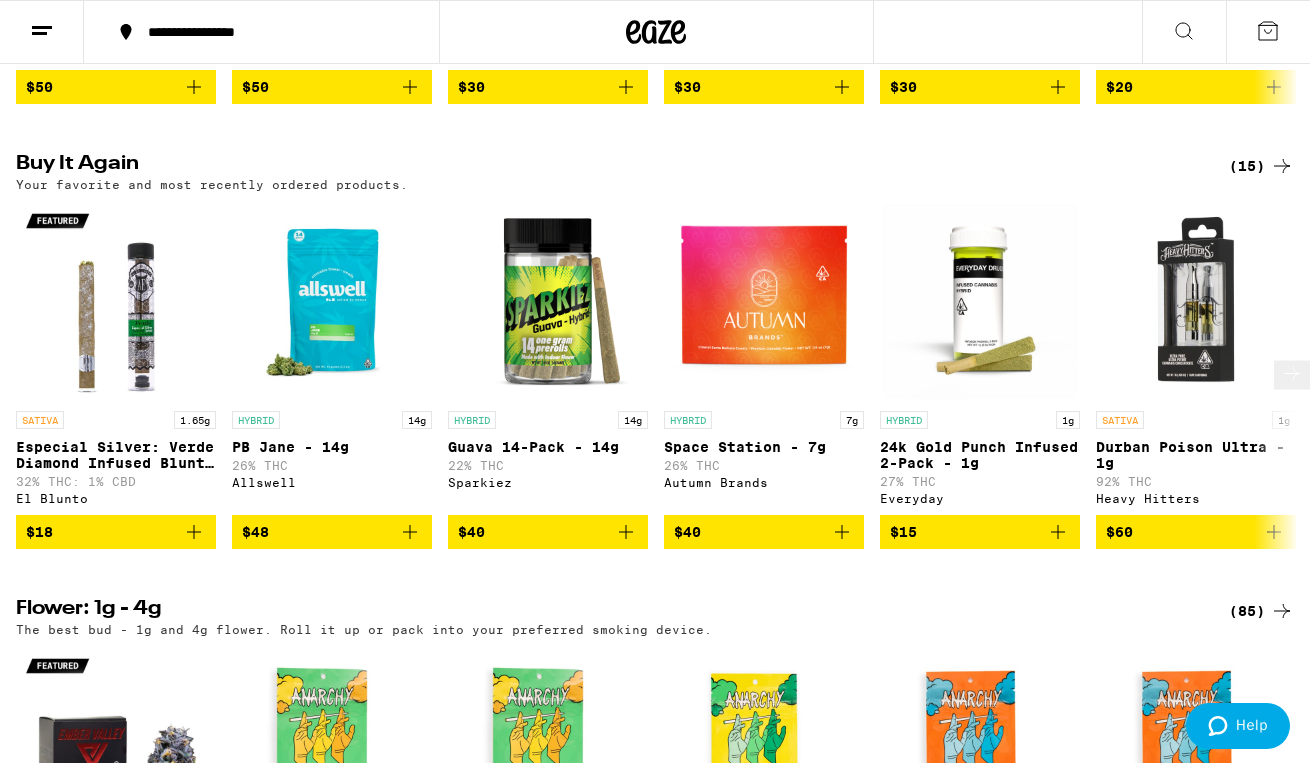 scroll, scrollTop: 0, scrollLeft: 0, axis: both 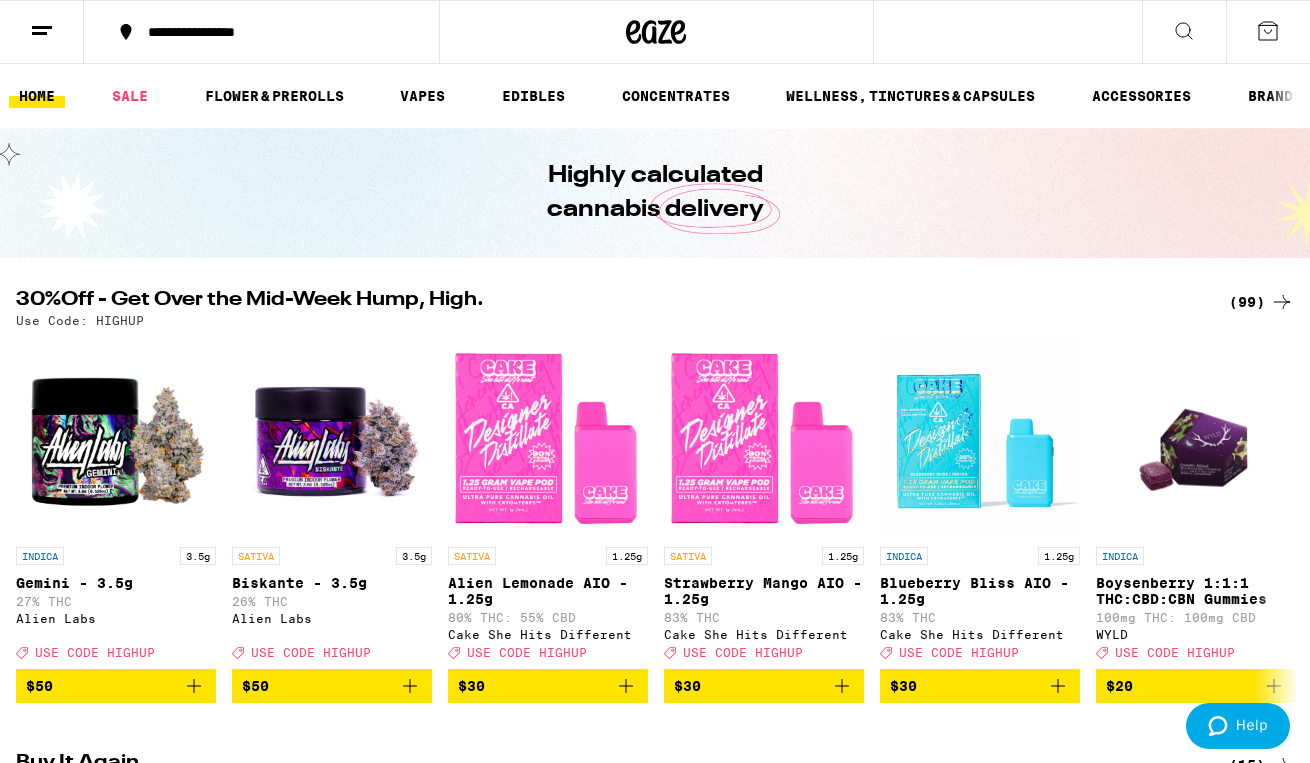 click on "(99)" at bounding box center (1261, 302) 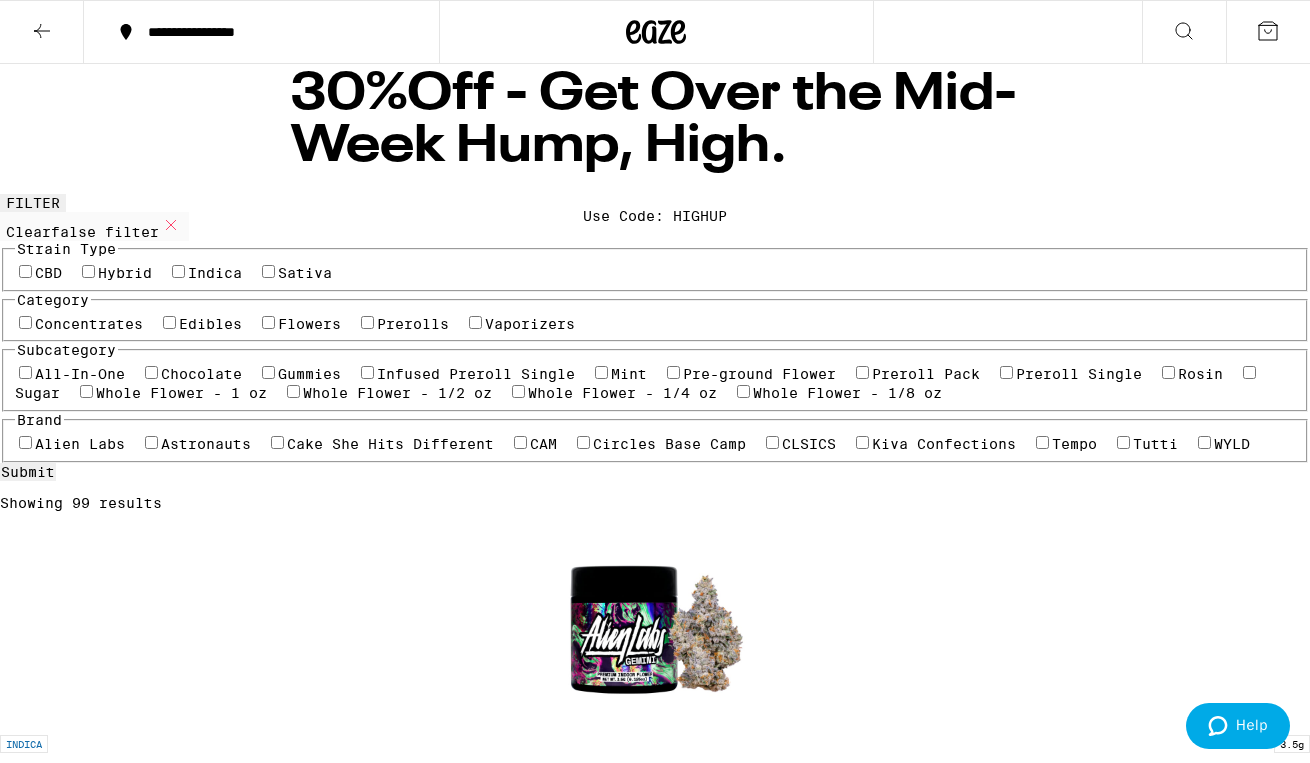 click on "Hybrid" at bounding box center [125, 273] 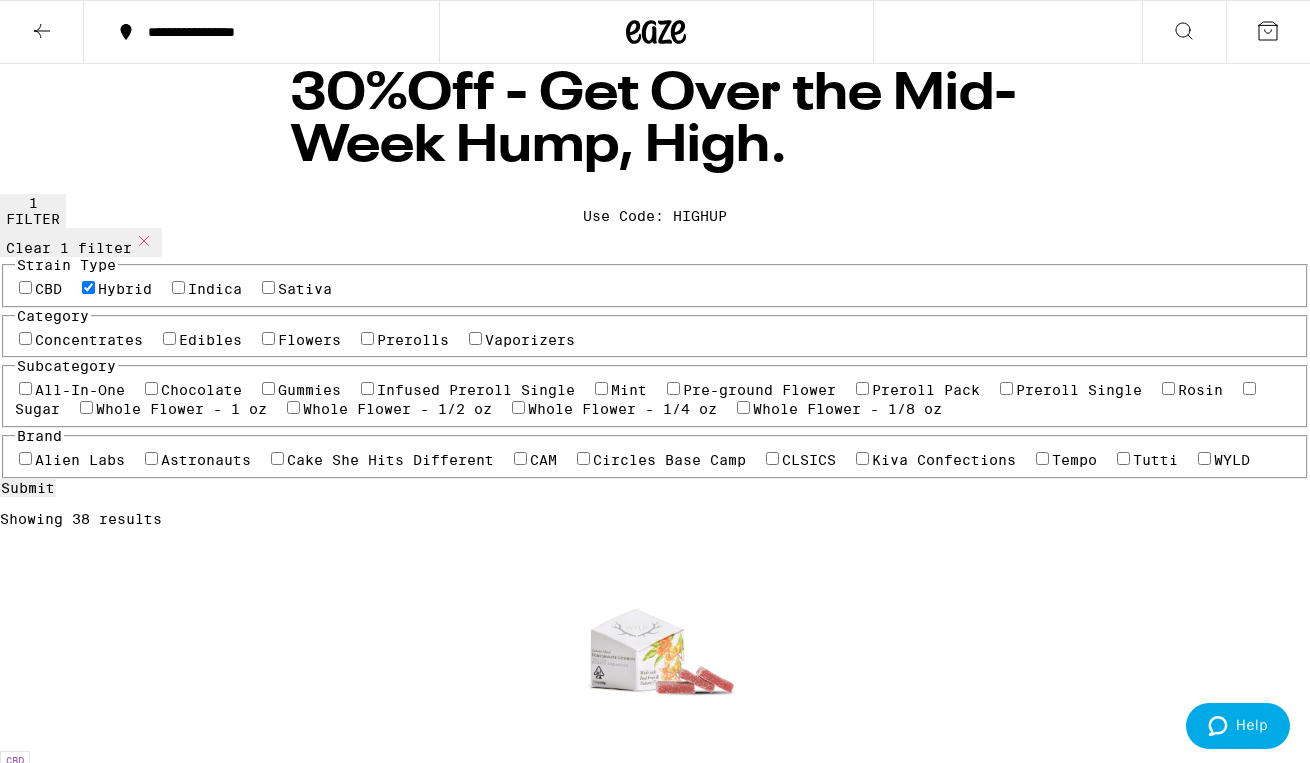 click on "Hybrid" at bounding box center (125, 289) 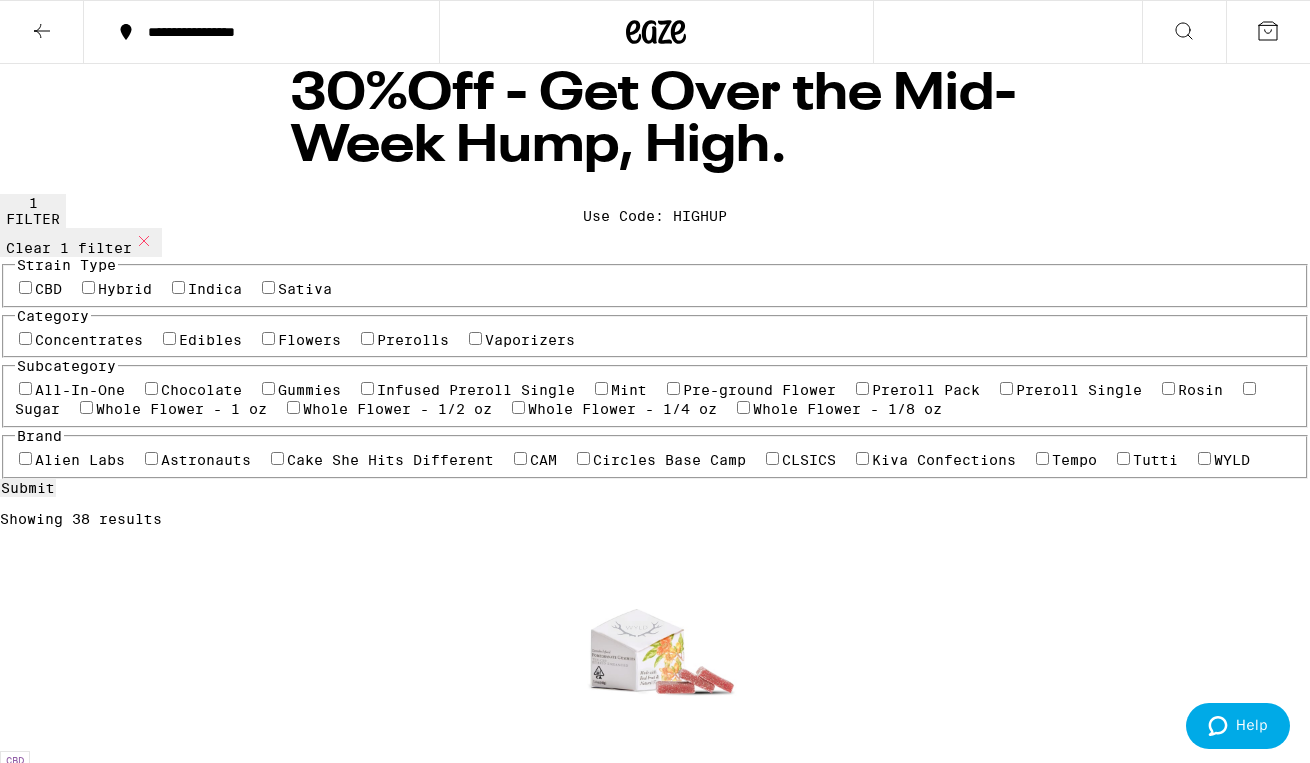checkbox on "false" 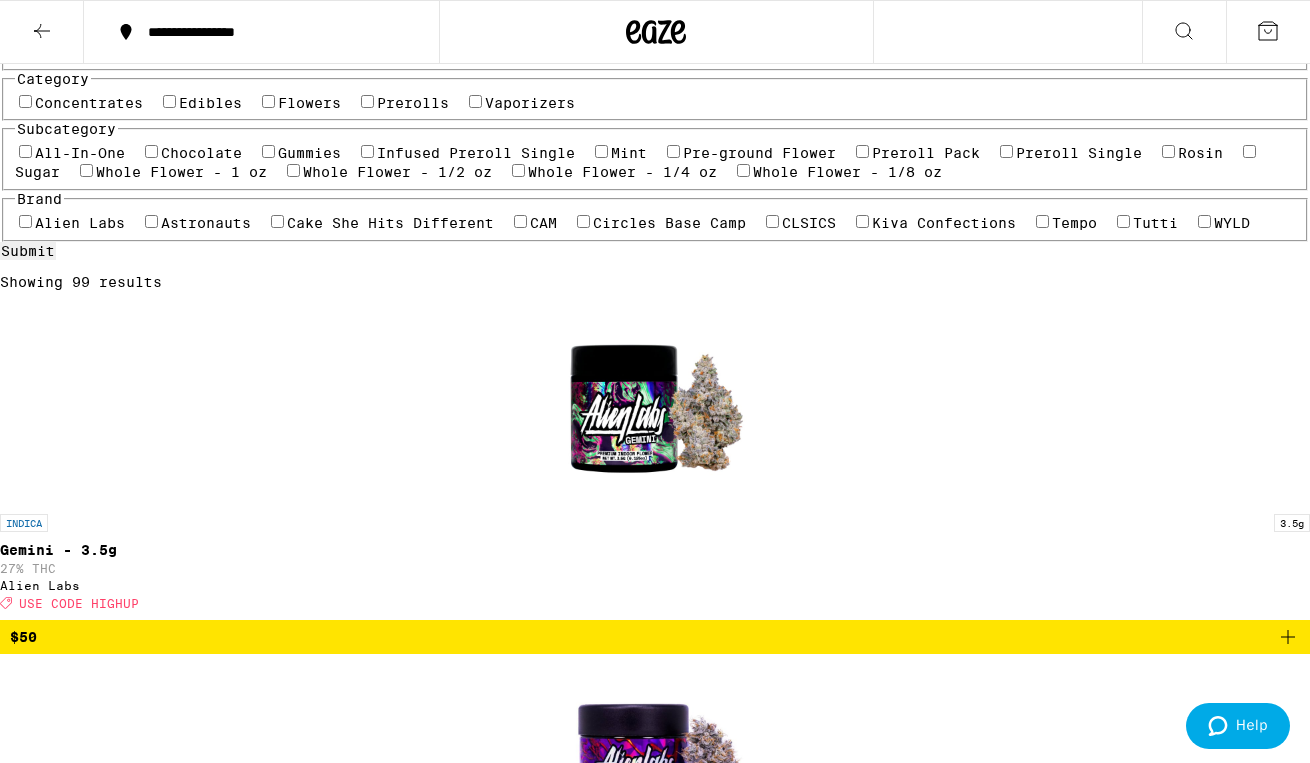 scroll, scrollTop: 238, scrollLeft: 0, axis: vertical 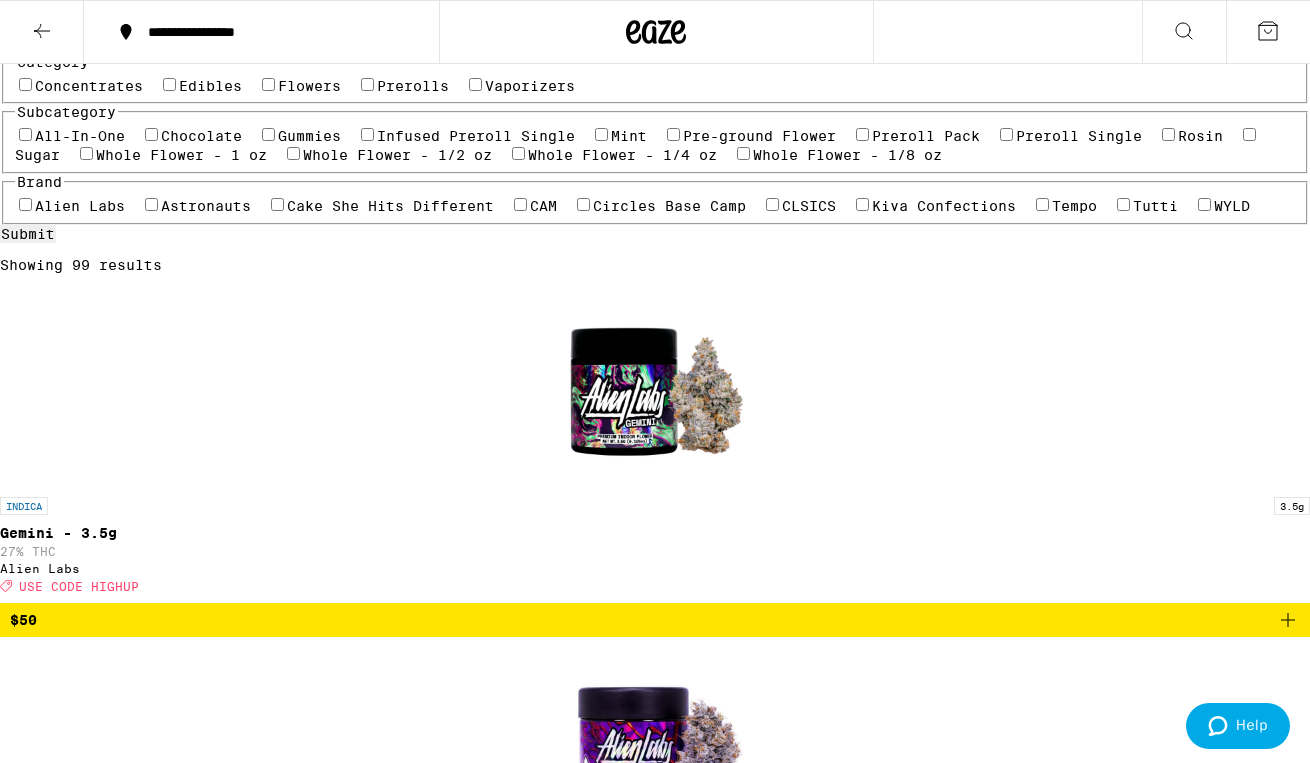 click on "Flowers" at bounding box center (309, 86) 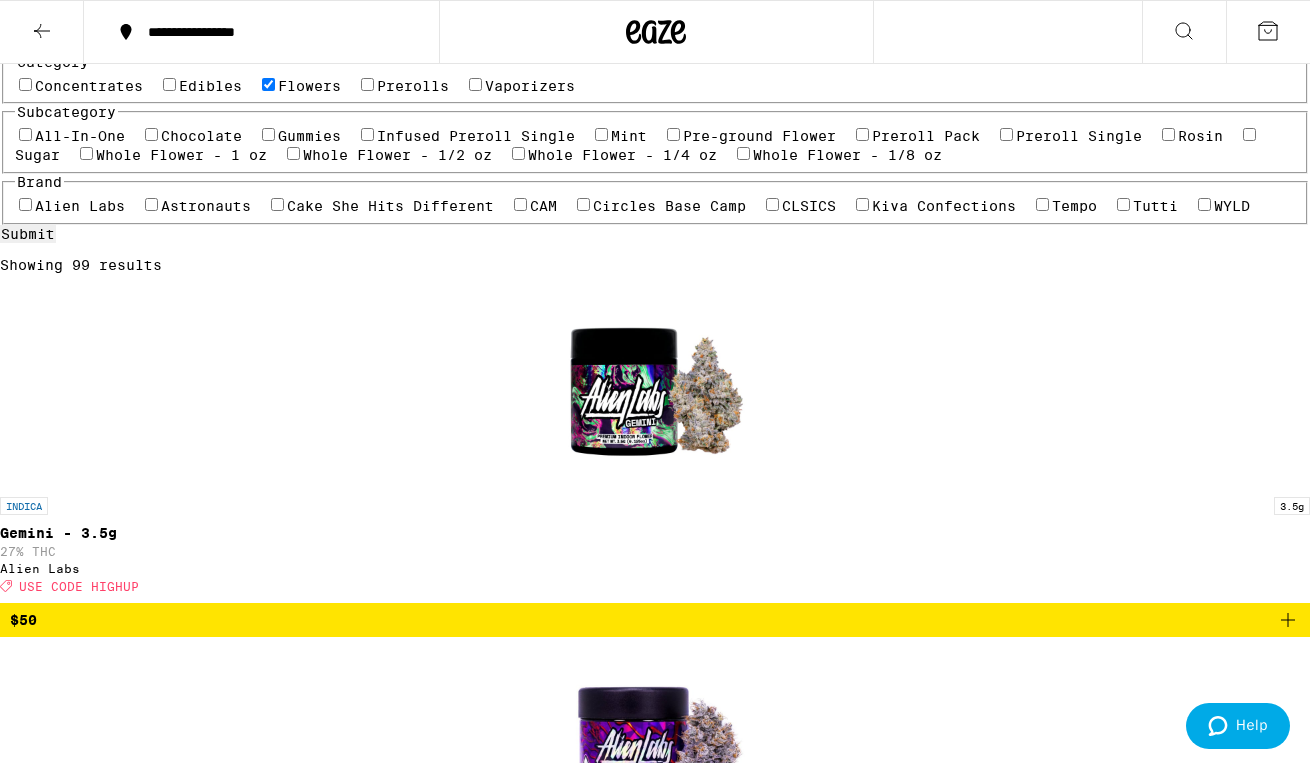 checkbox on "true" 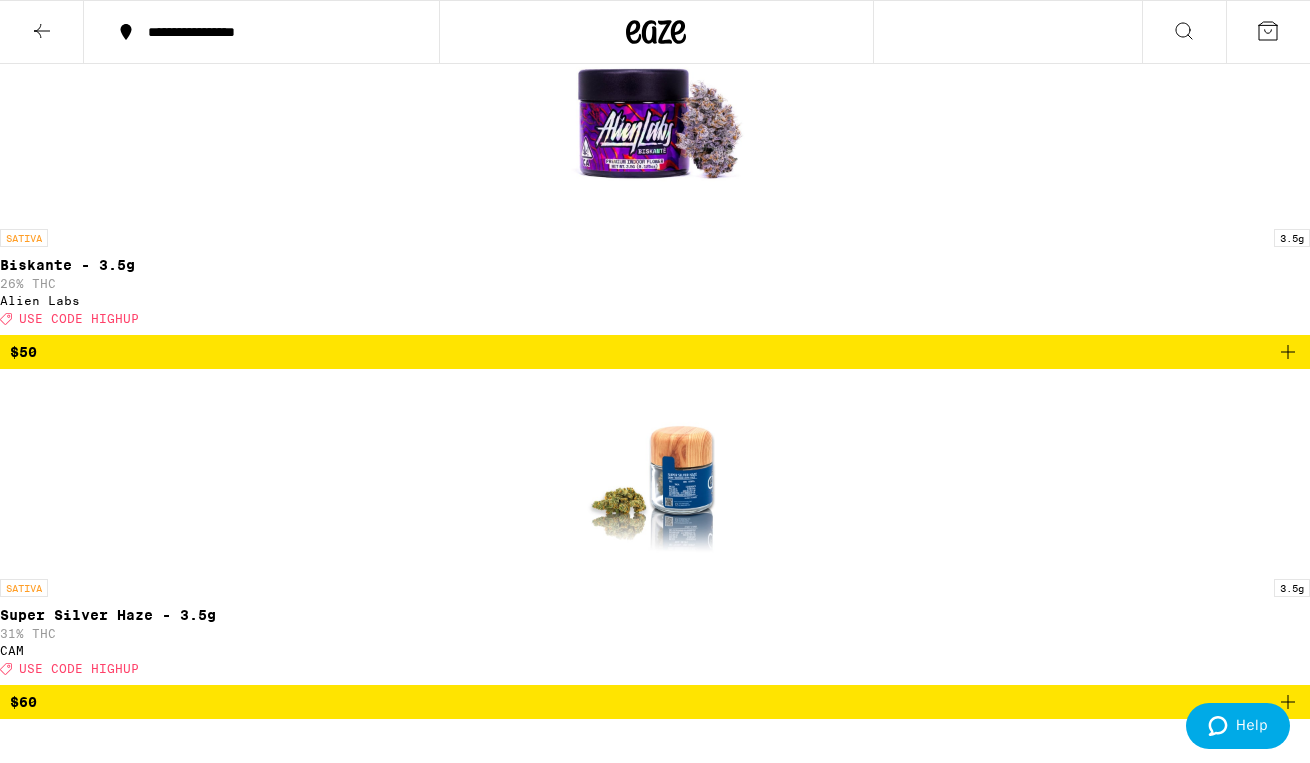 scroll, scrollTop: 876, scrollLeft: 0, axis: vertical 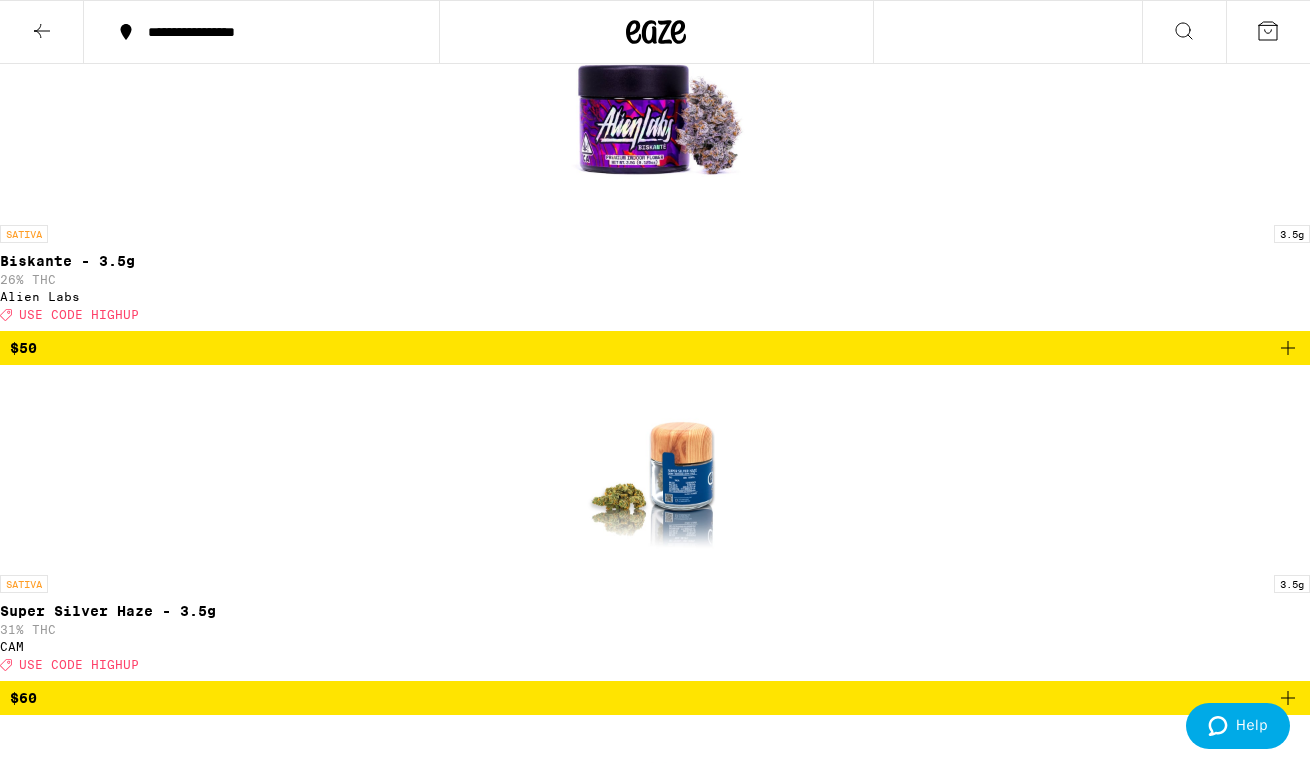 click on "$55" at bounding box center [655, 3150] 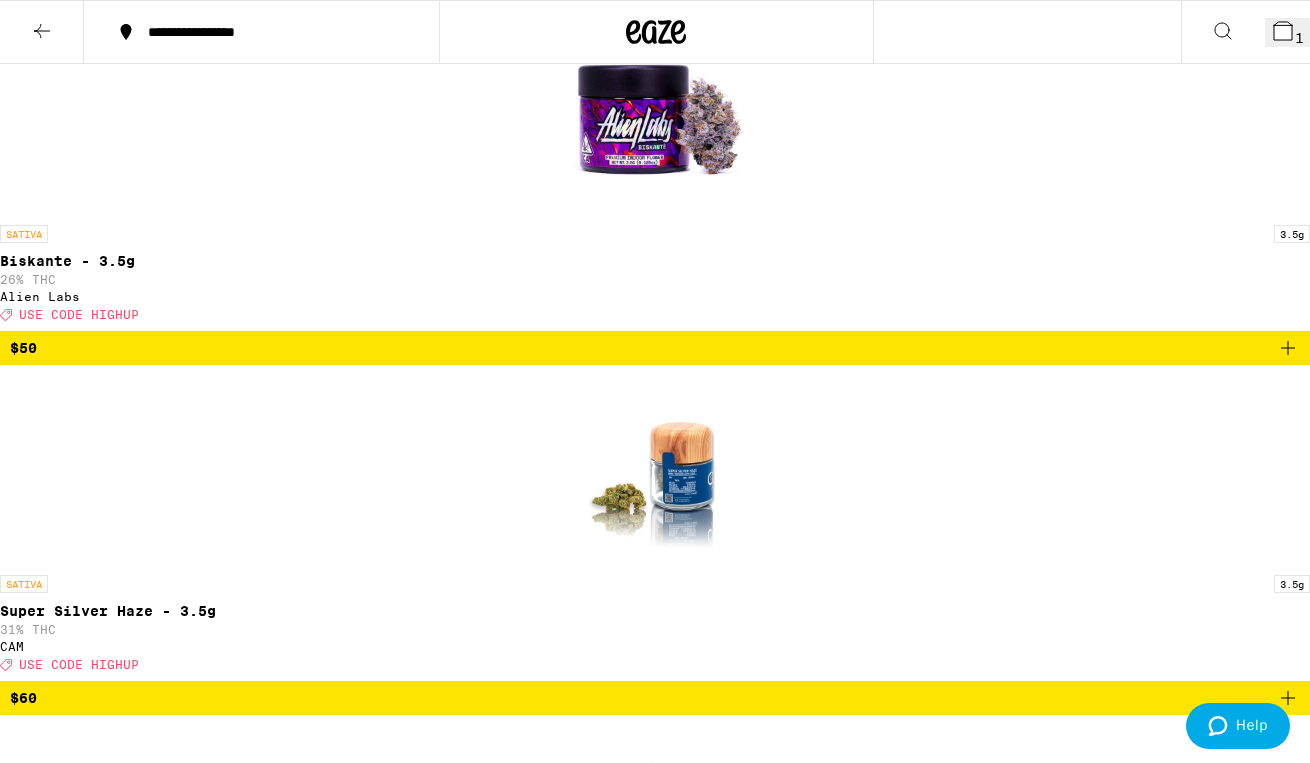 click on "1" at bounding box center (1299, 38) 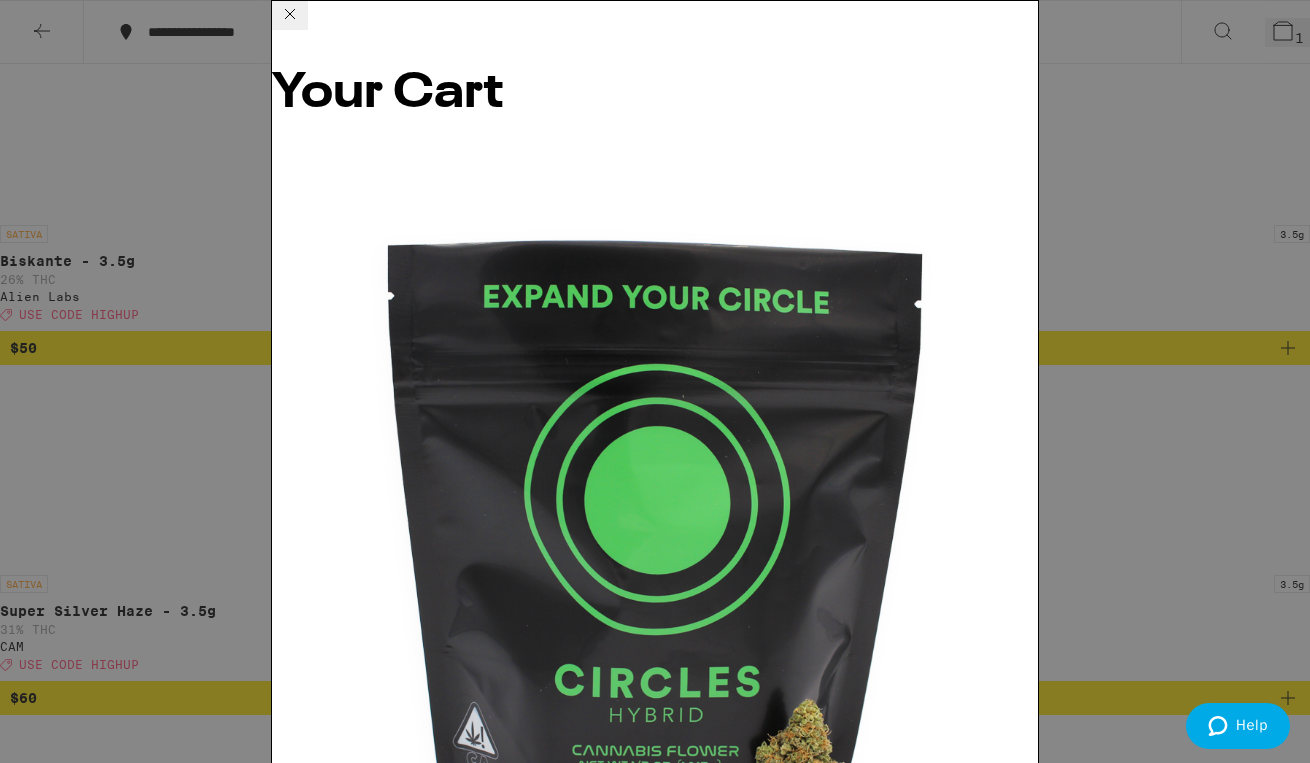 click on "Apply Promo" at bounding box center [327, 1692] 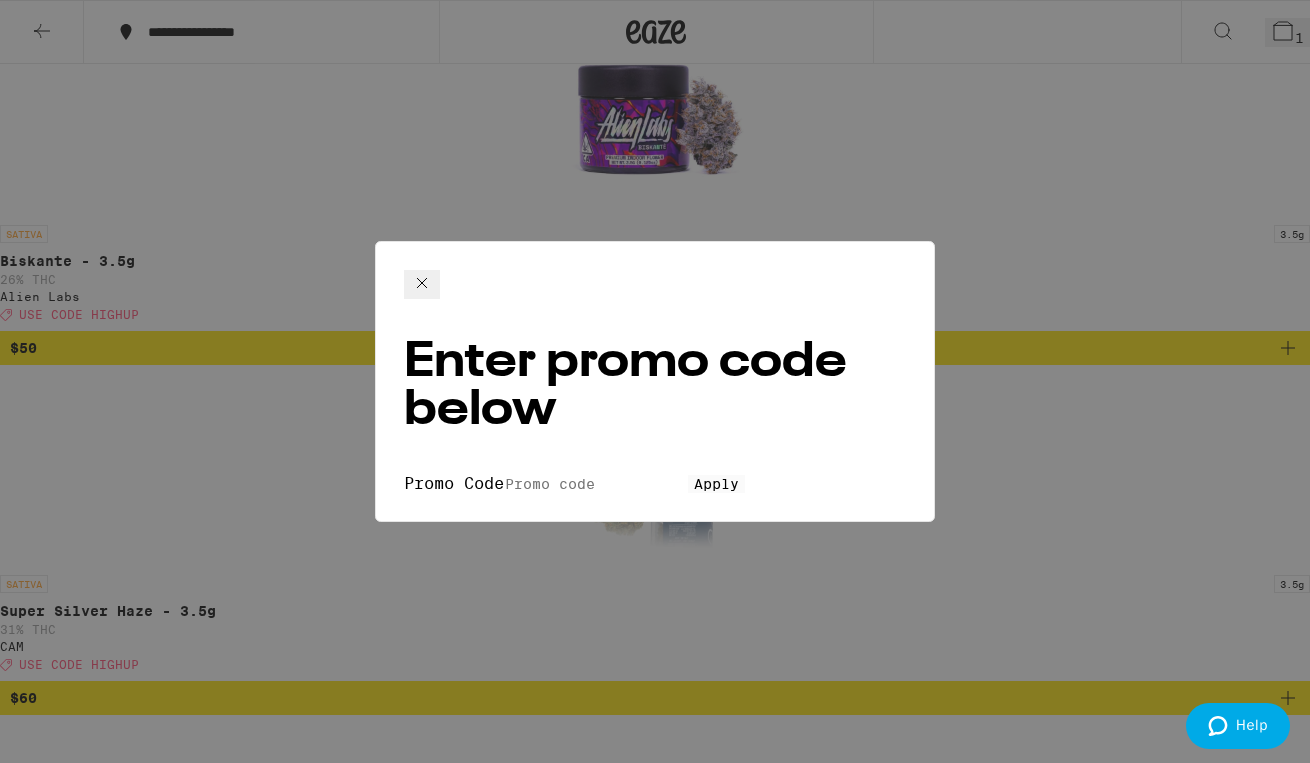 click on "Promo Code" at bounding box center [596, 484] 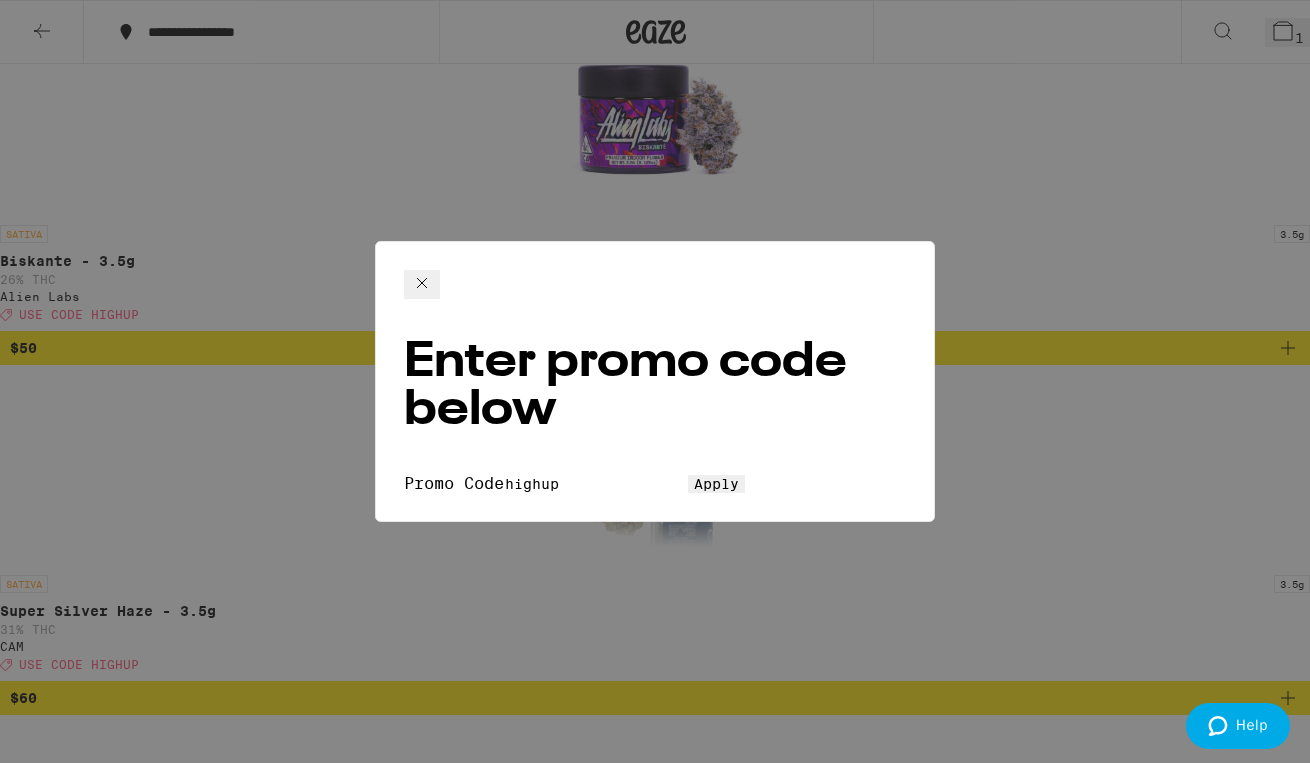 type on "highup" 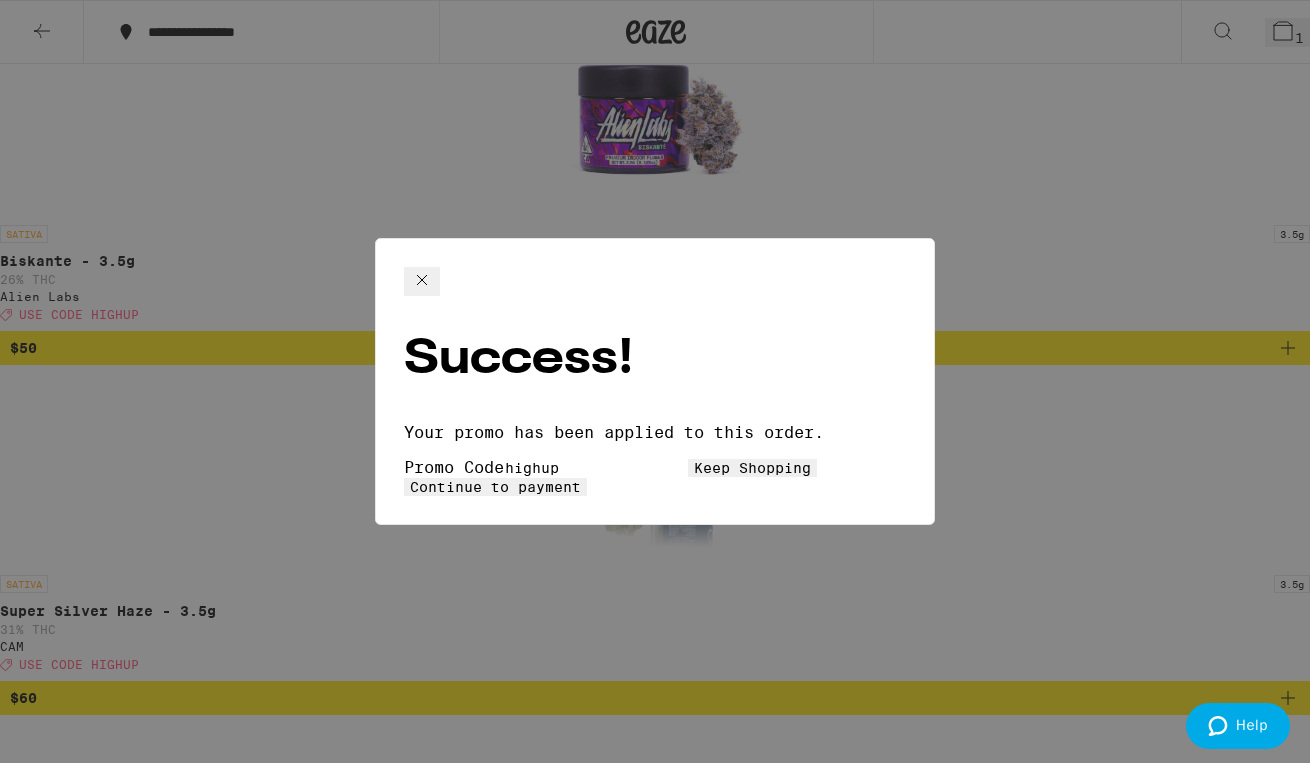 click on "Continue to payment" at bounding box center (495, 487) 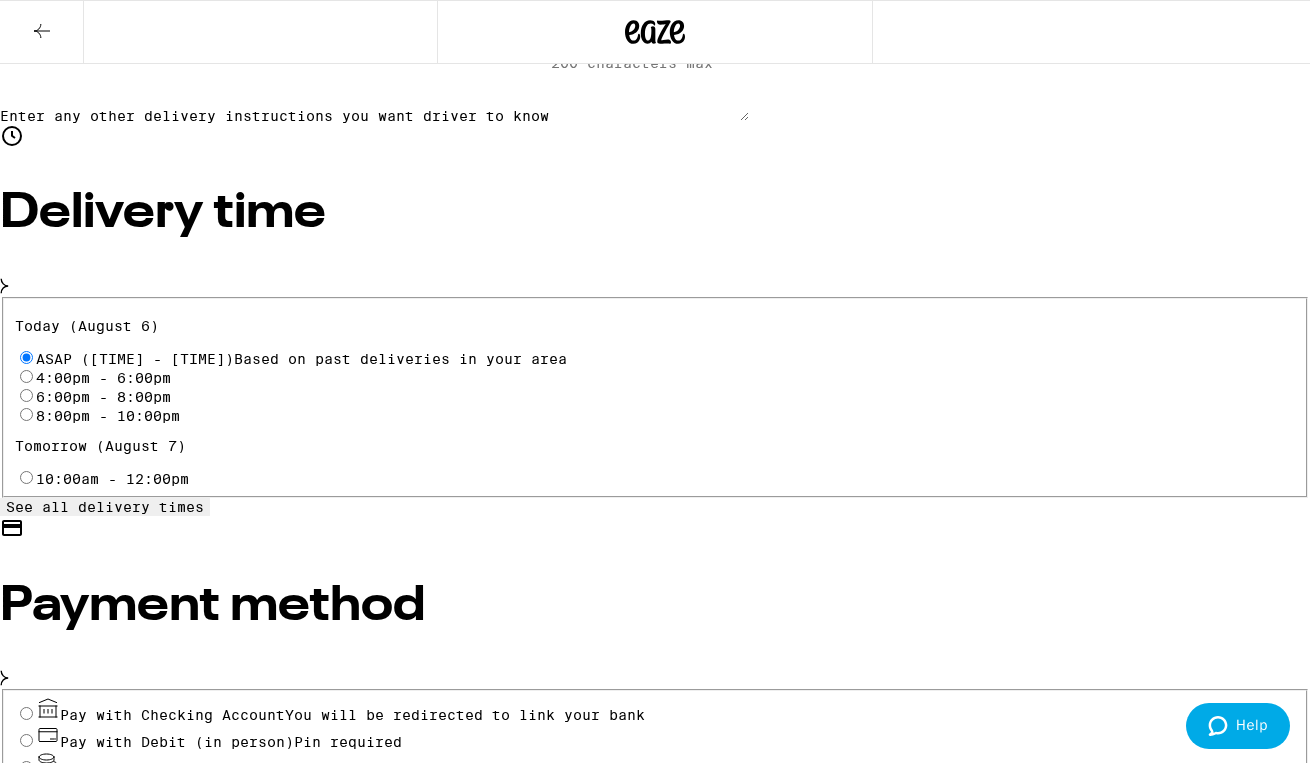 scroll, scrollTop: 535, scrollLeft: 0, axis: vertical 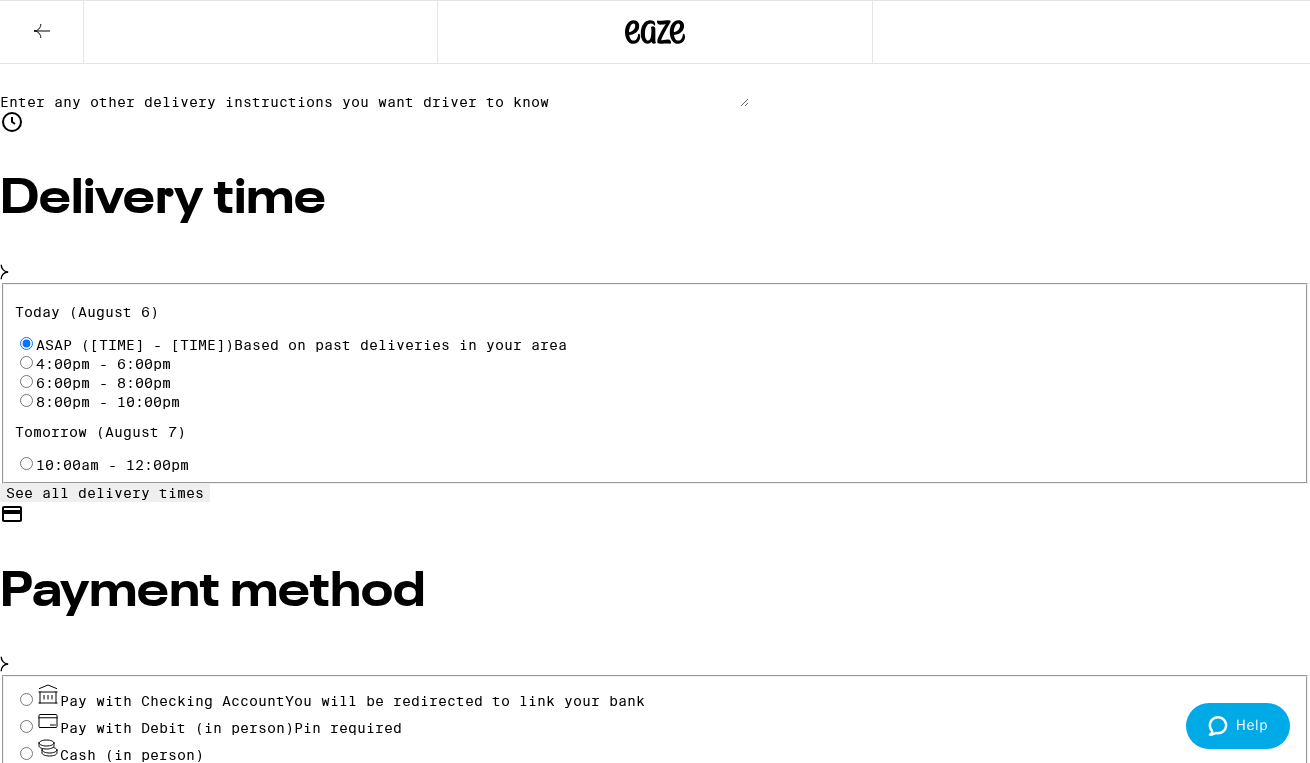 click on "You will be redirected to link your bank" at bounding box center (465, 701) 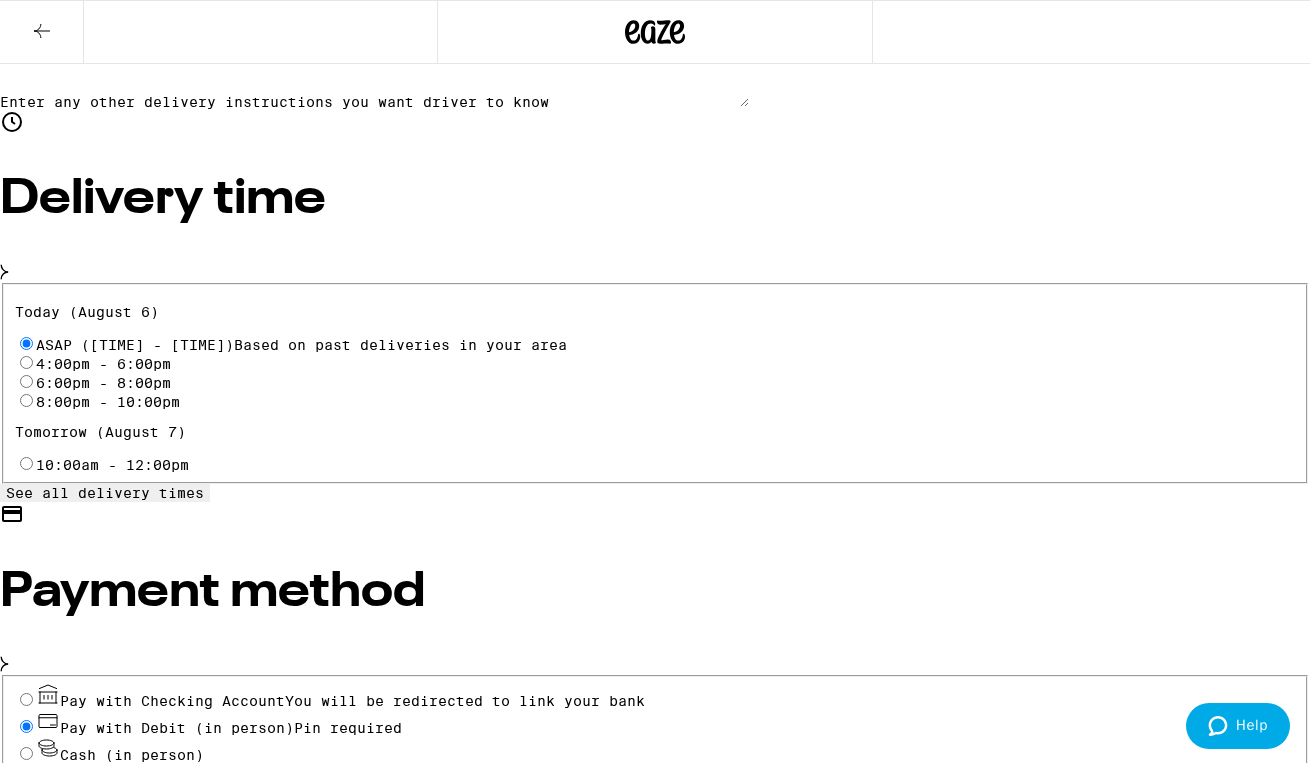 radio on "true" 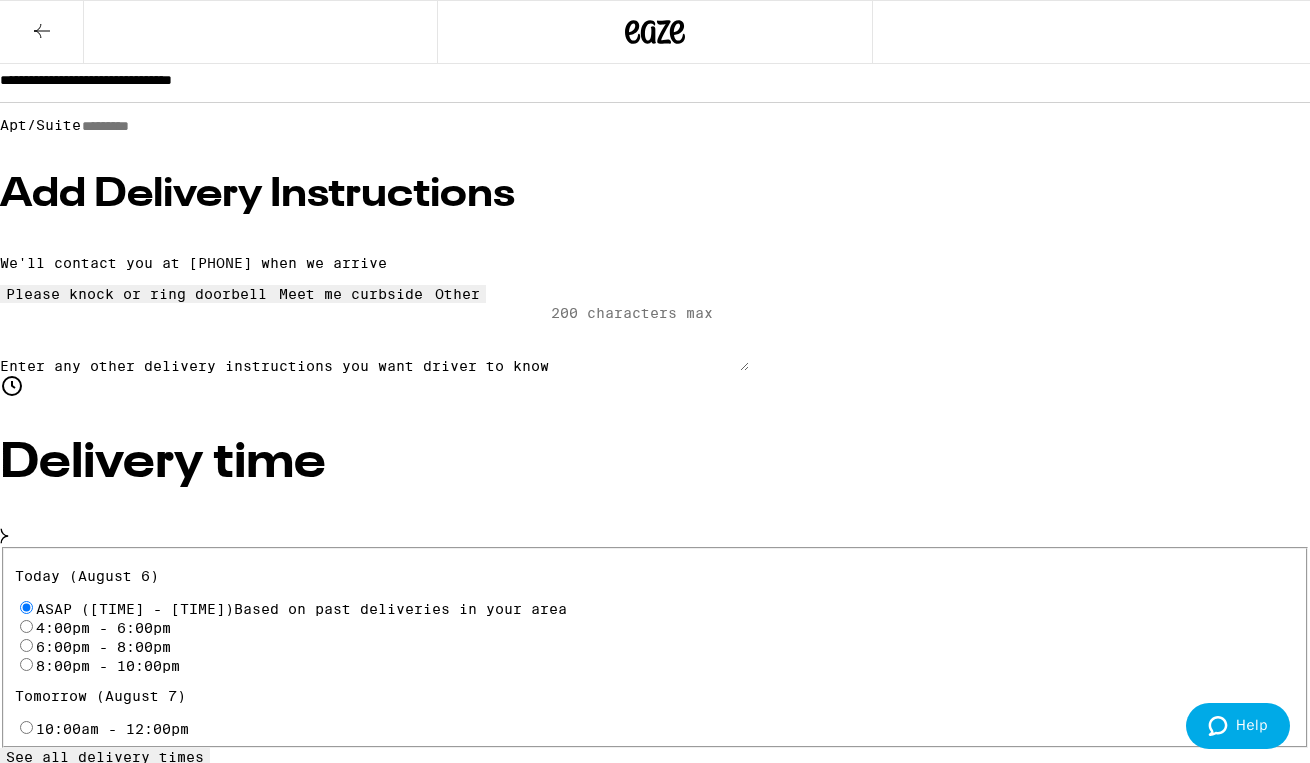 scroll, scrollTop: 281, scrollLeft: 0, axis: vertical 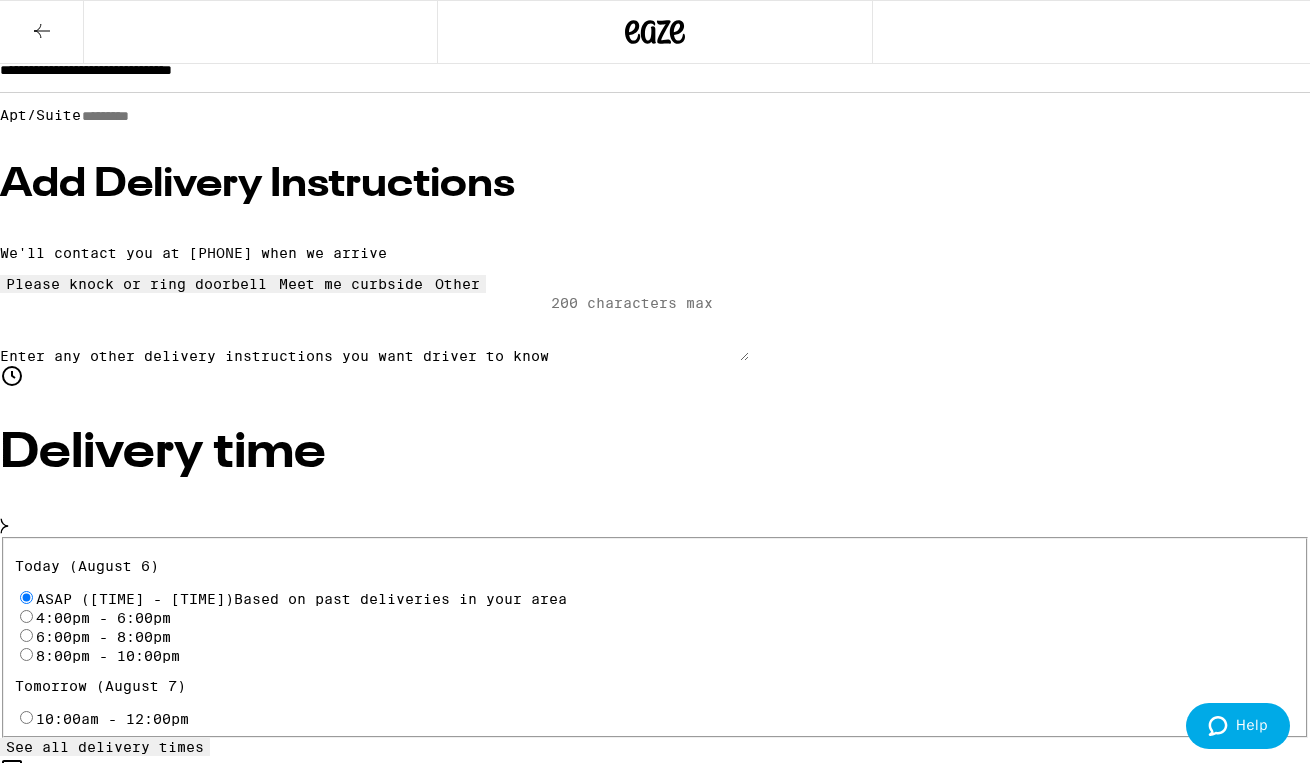 click on "Place Order" at bounding box center (55, 3086) 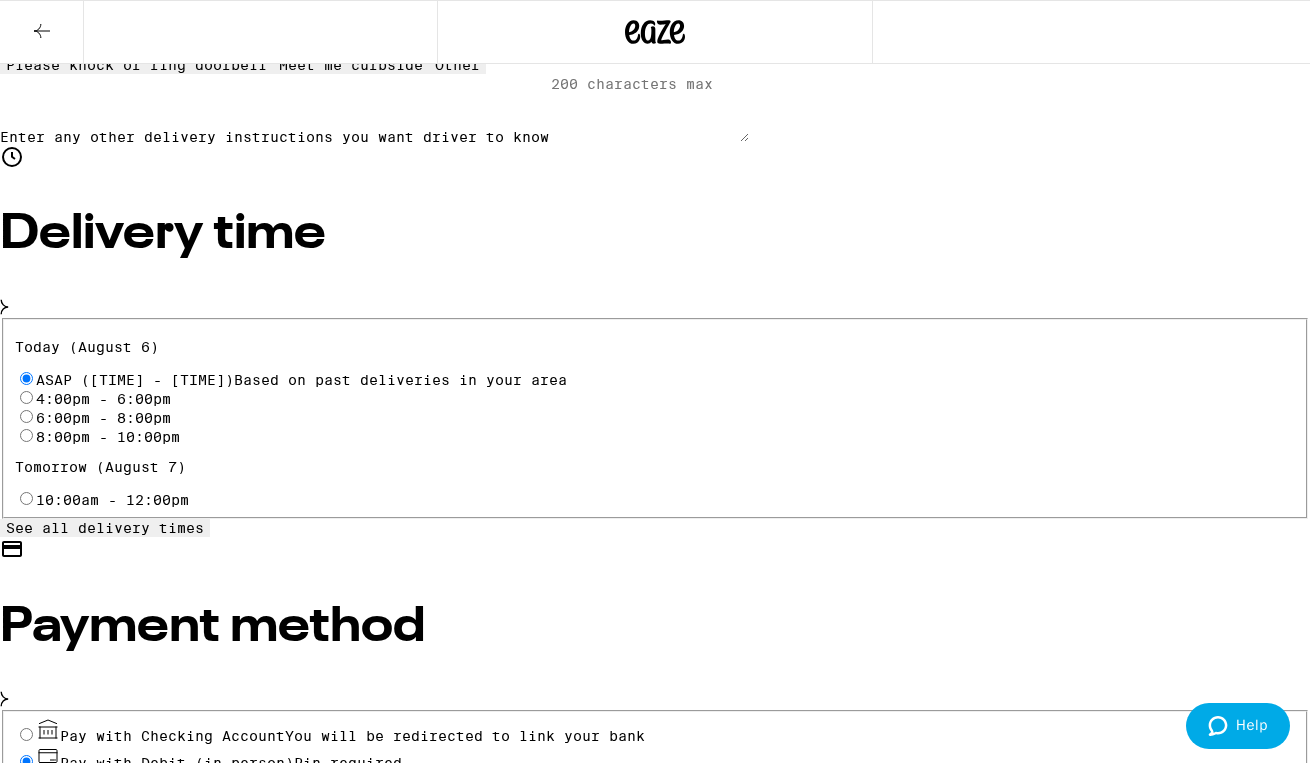 scroll, scrollTop: 0, scrollLeft: 0, axis: both 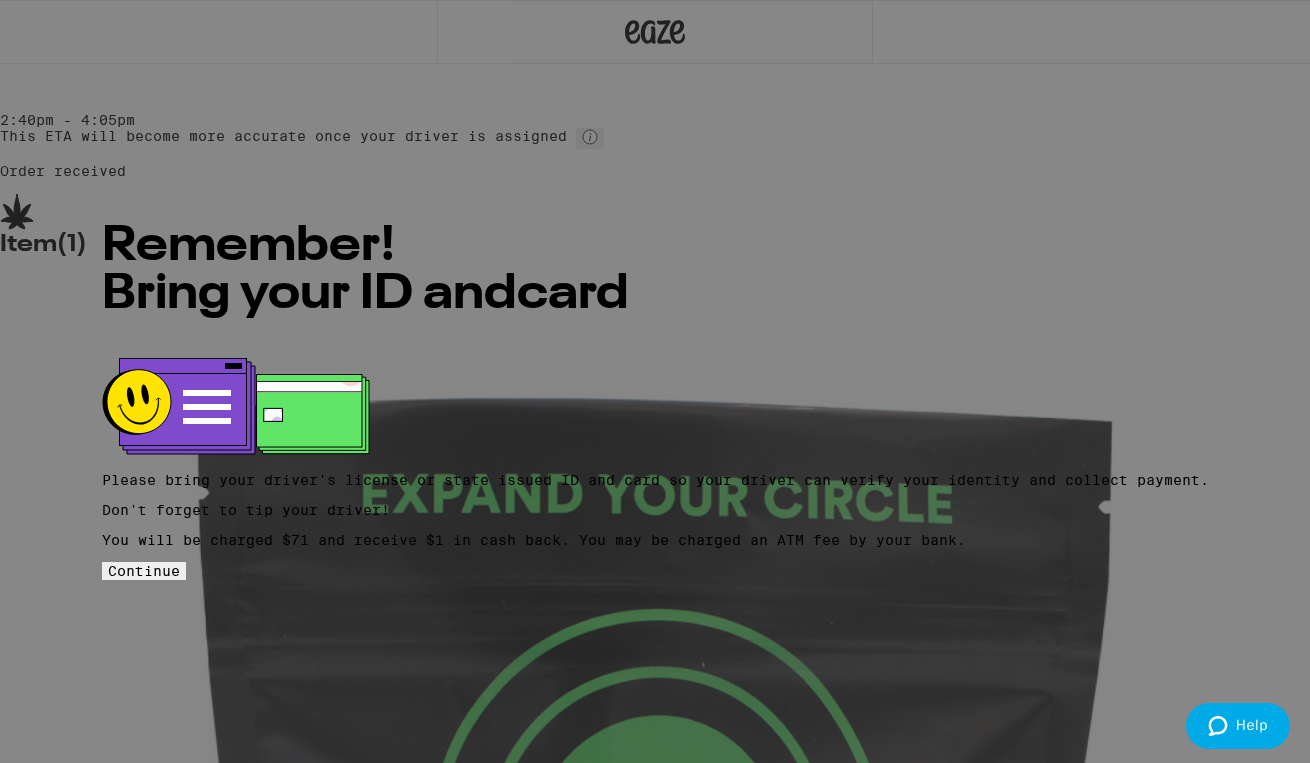 click on "Continue" at bounding box center [144, 571] 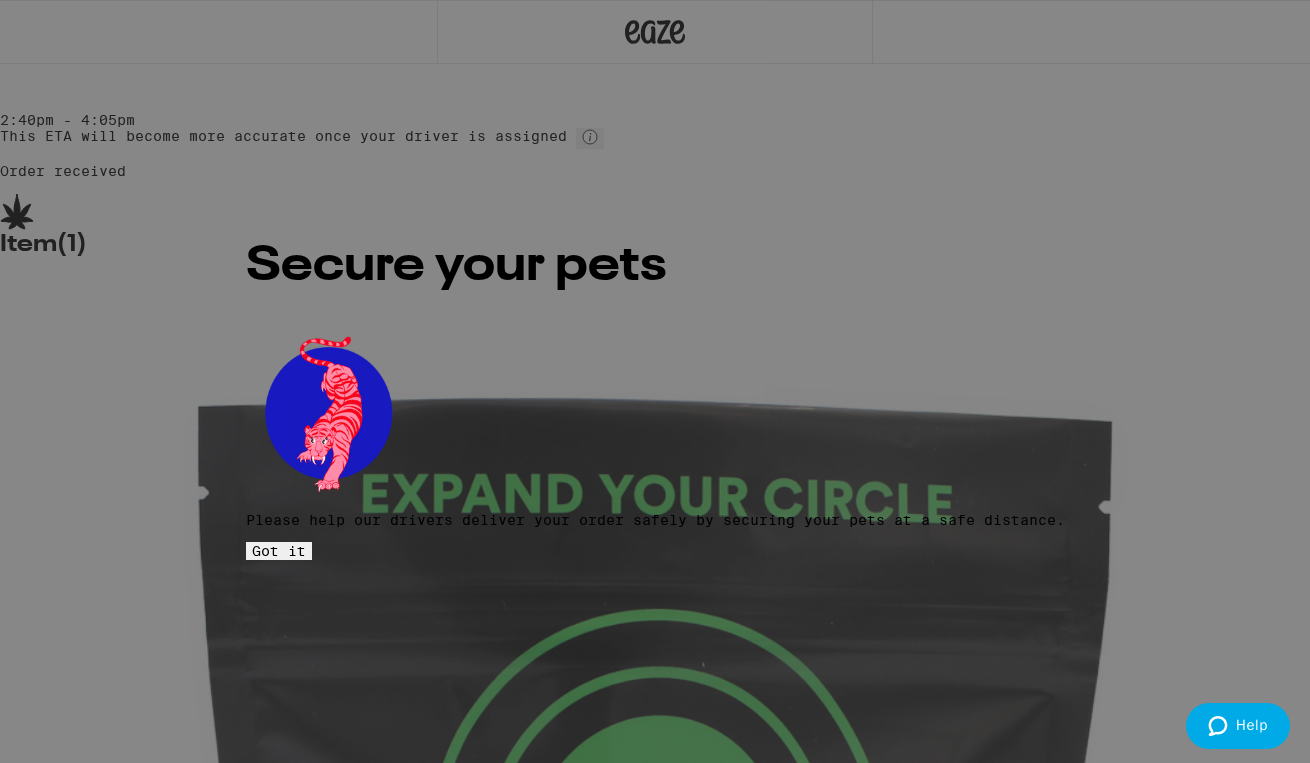 click on "Got it" at bounding box center [279, 551] 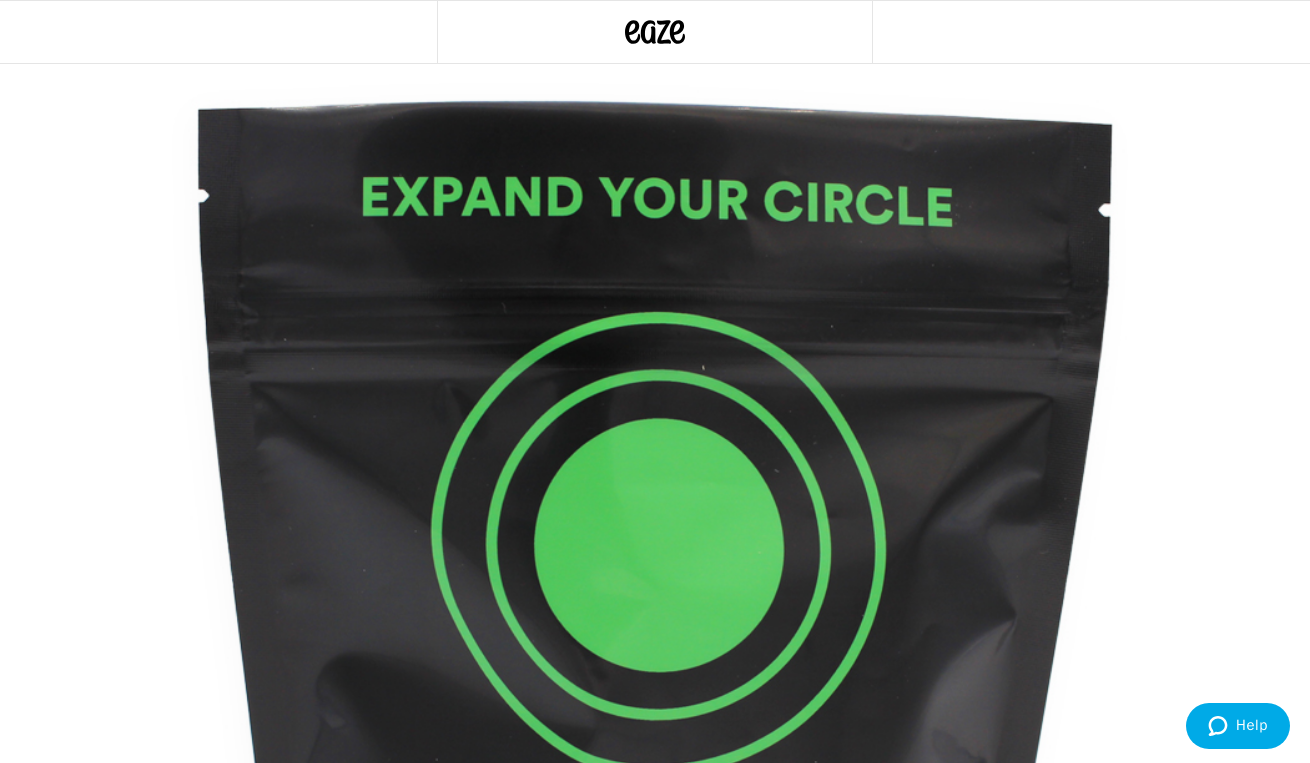 scroll, scrollTop: 327, scrollLeft: 0, axis: vertical 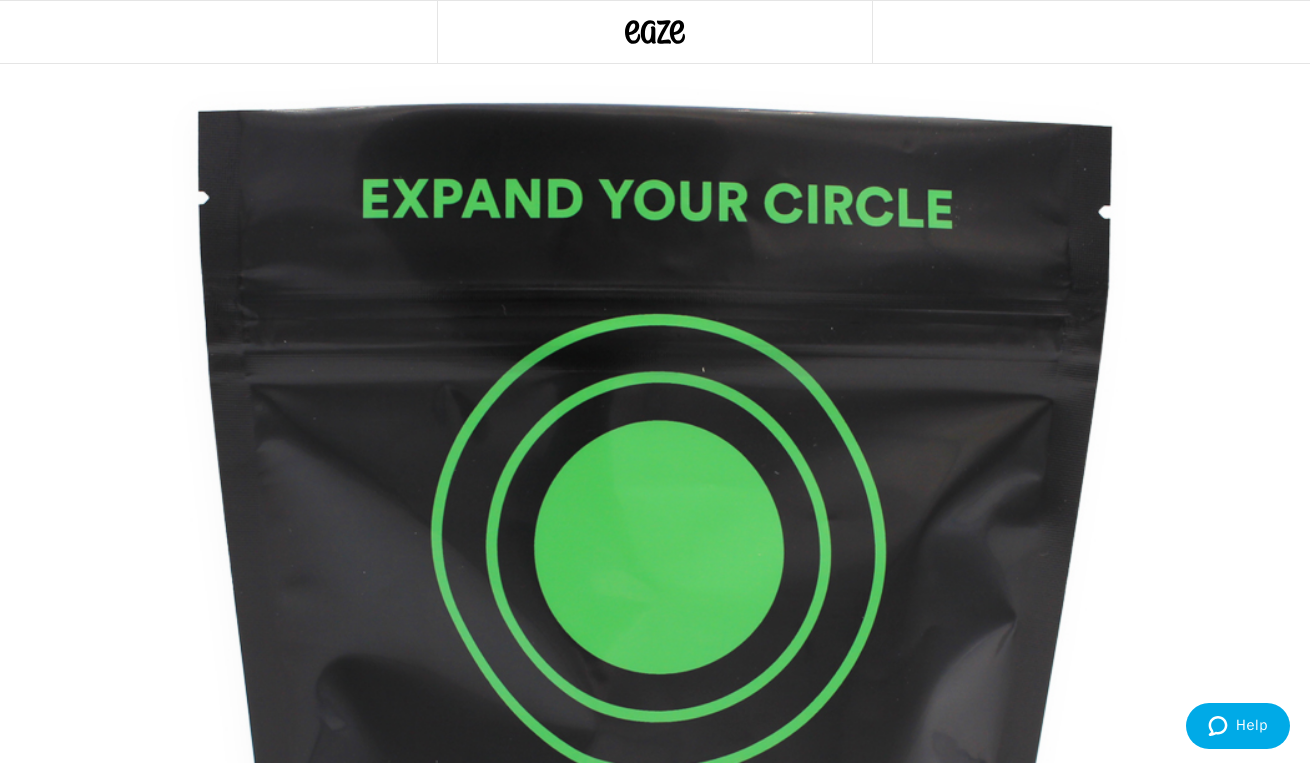 click 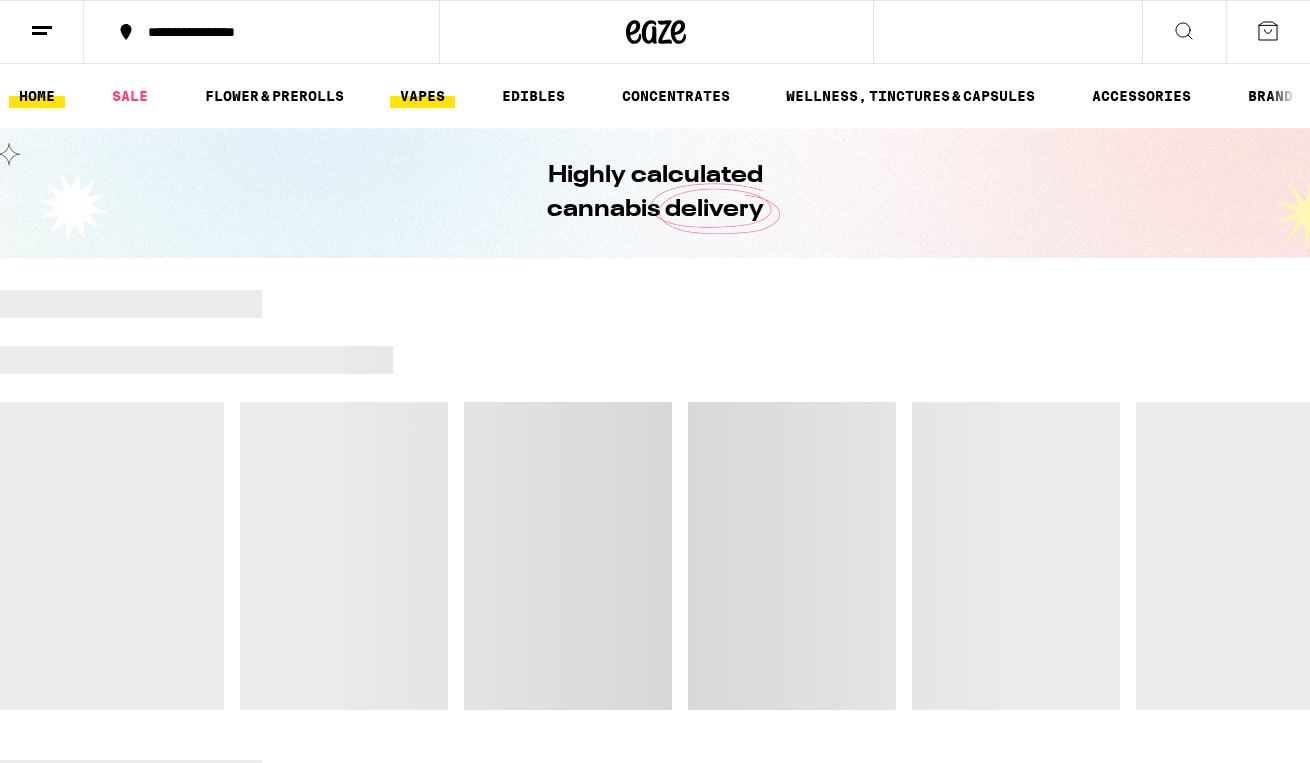 scroll, scrollTop: 0, scrollLeft: 0, axis: both 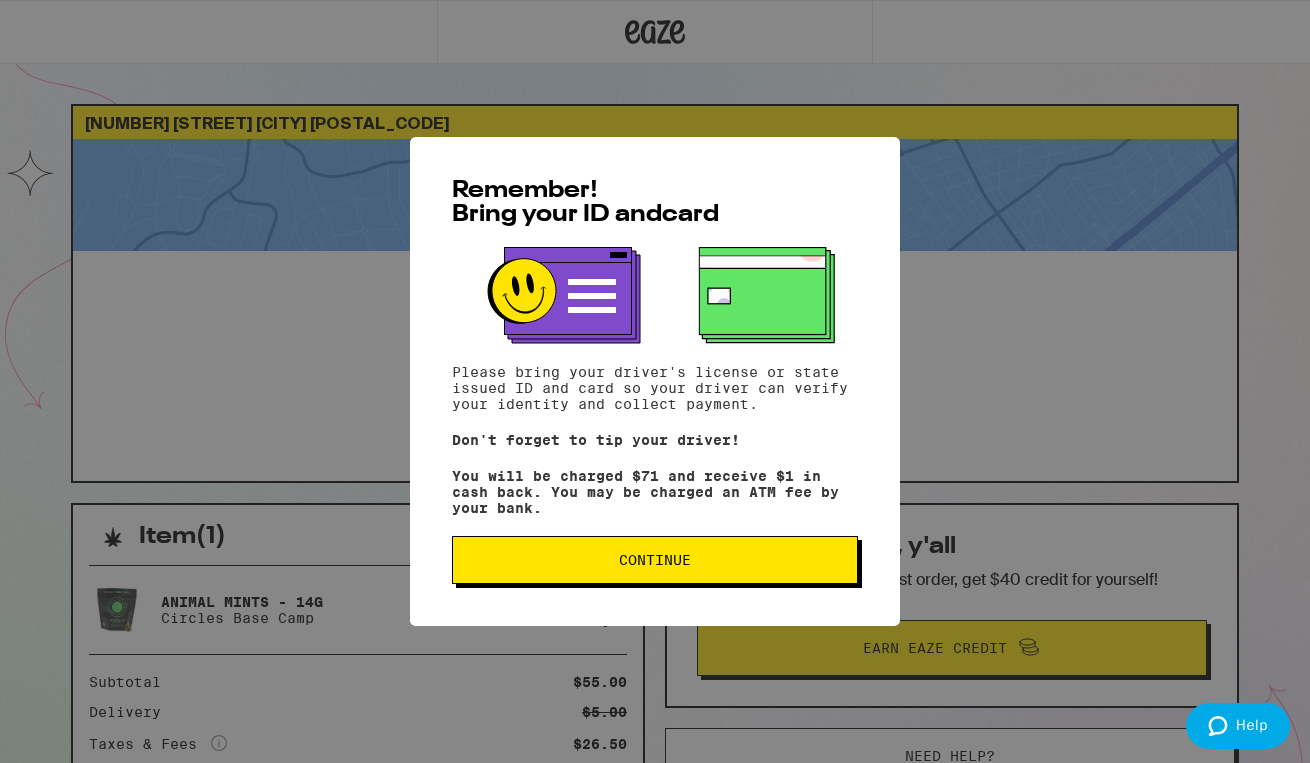 click on "Continue" at bounding box center (655, 560) 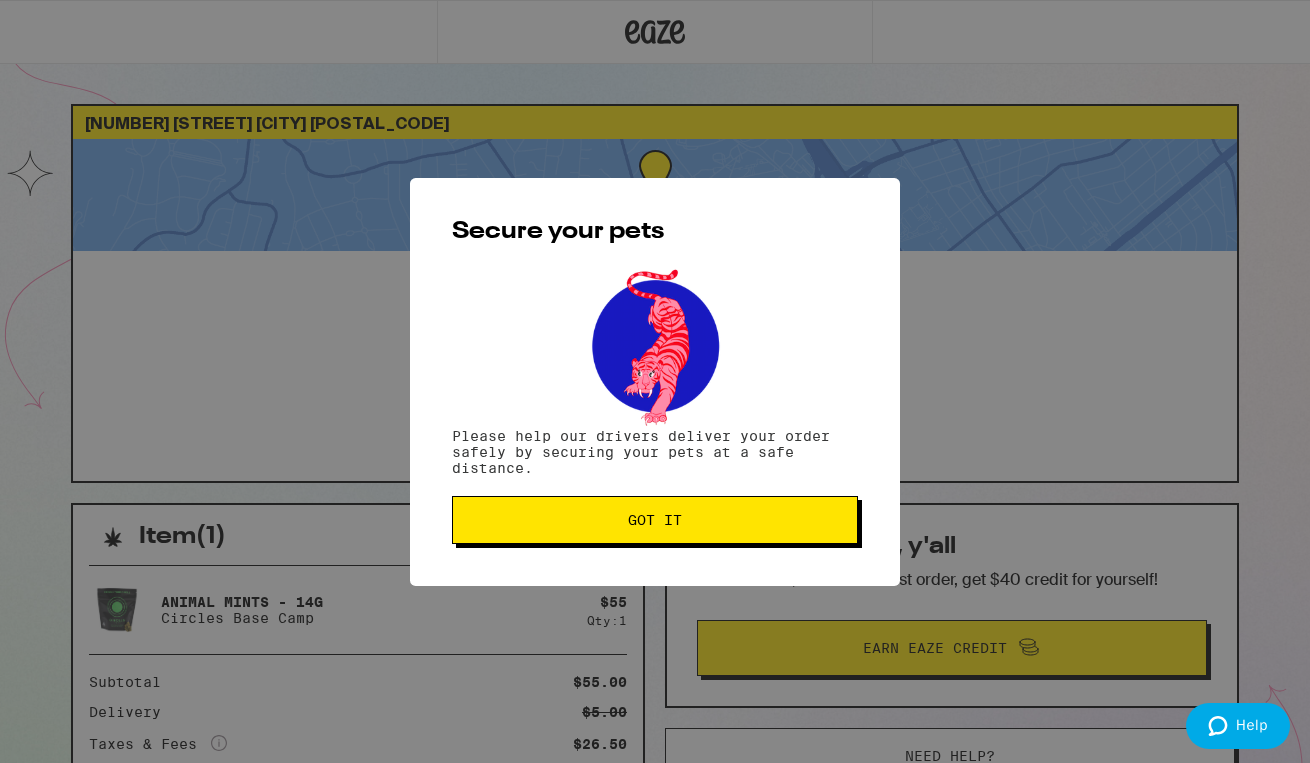 scroll, scrollTop: 0, scrollLeft: 0, axis: both 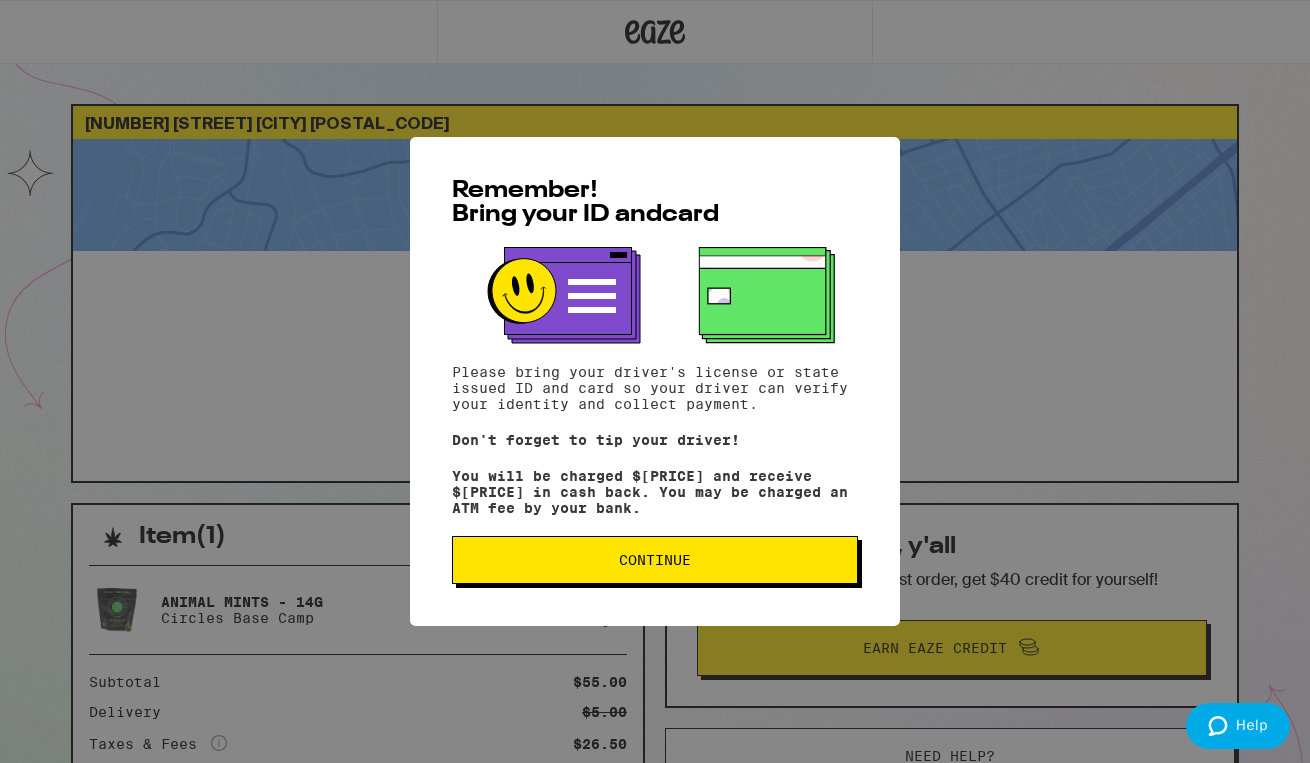 click on "Continue" at bounding box center [655, 560] 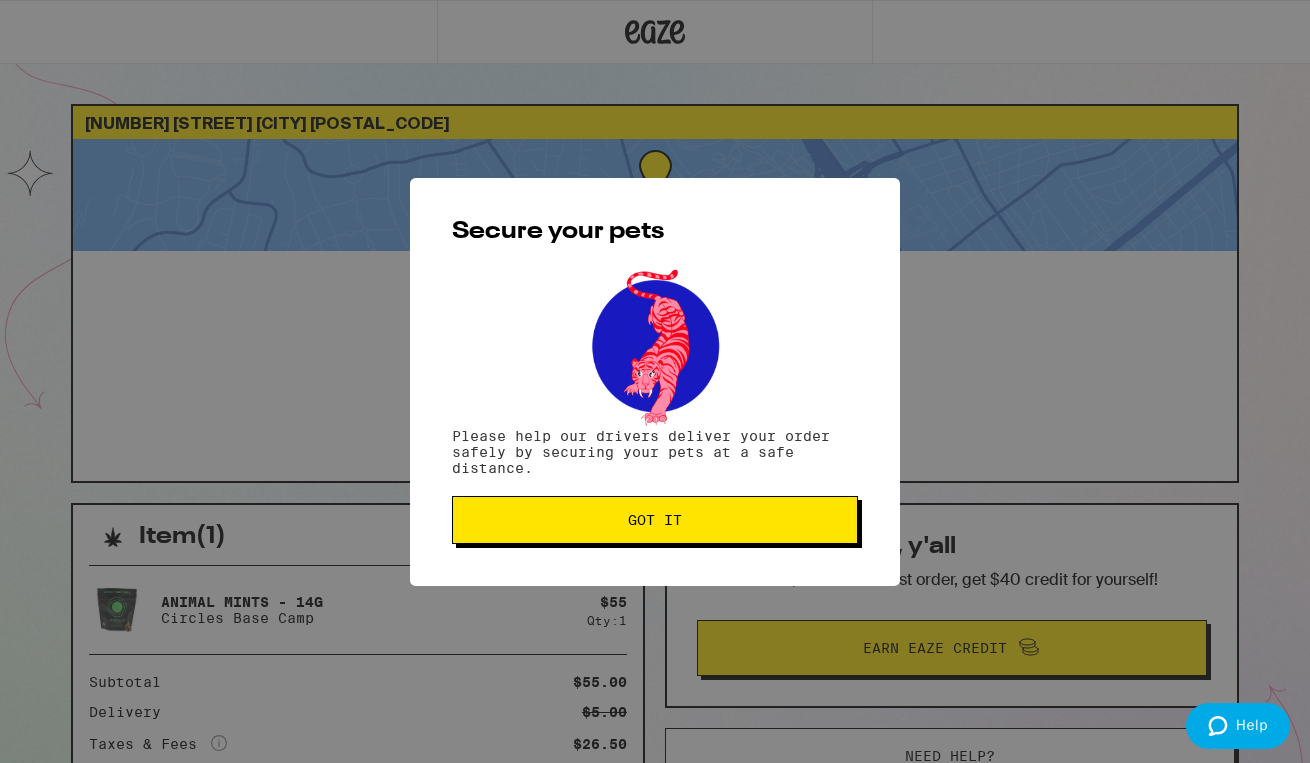 click on "Got it" at bounding box center (655, 520) 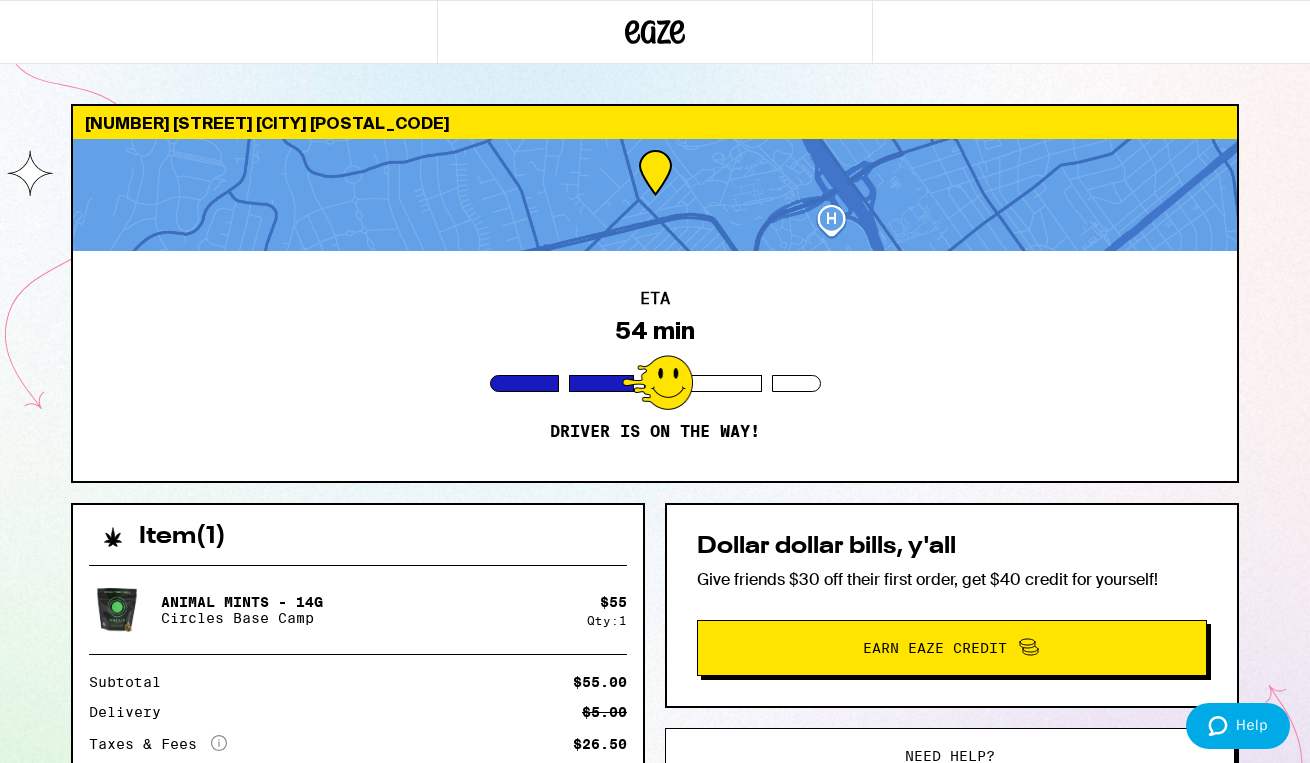scroll, scrollTop: 0, scrollLeft: 0, axis: both 